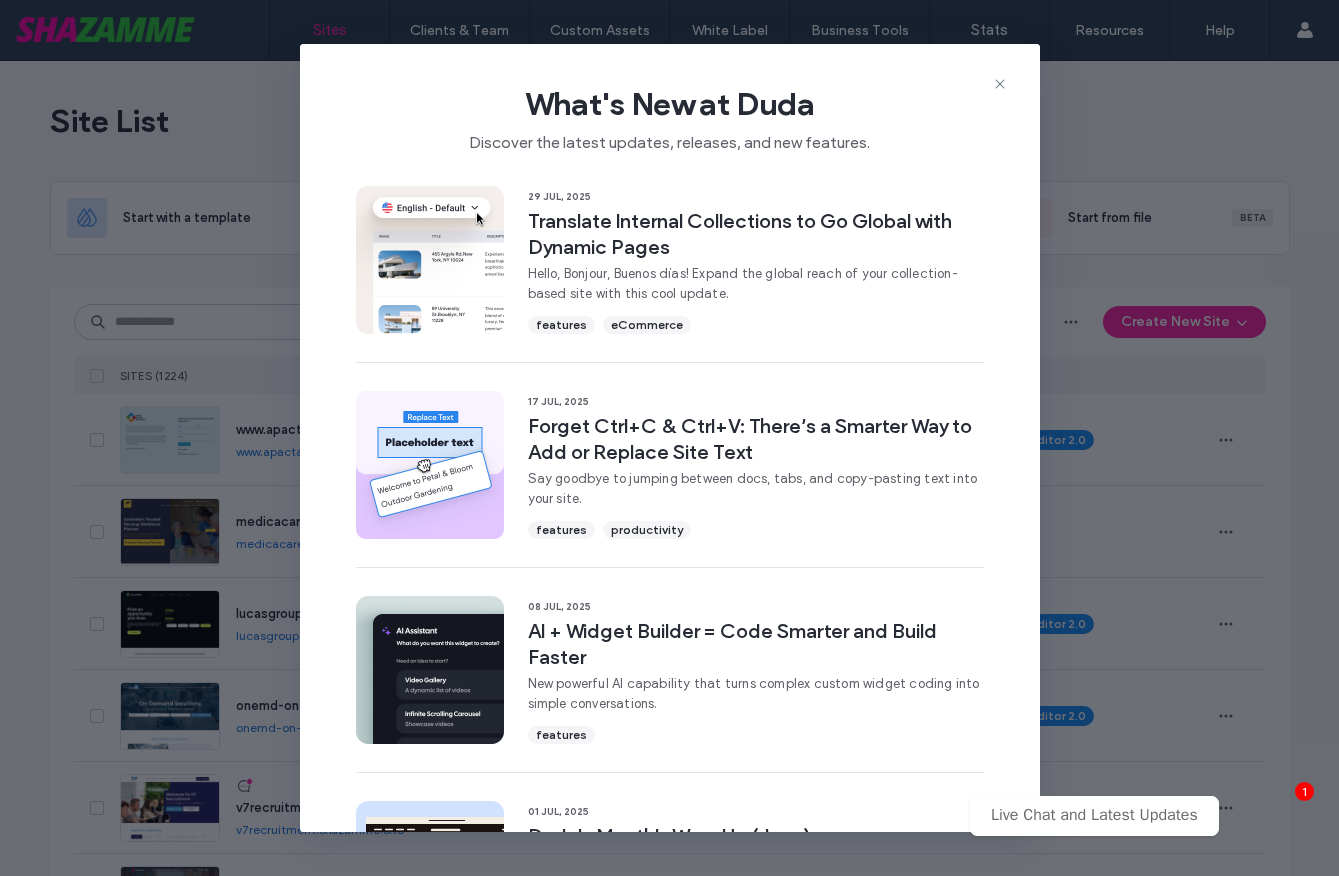scroll, scrollTop: 0, scrollLeft: 0, axis: both 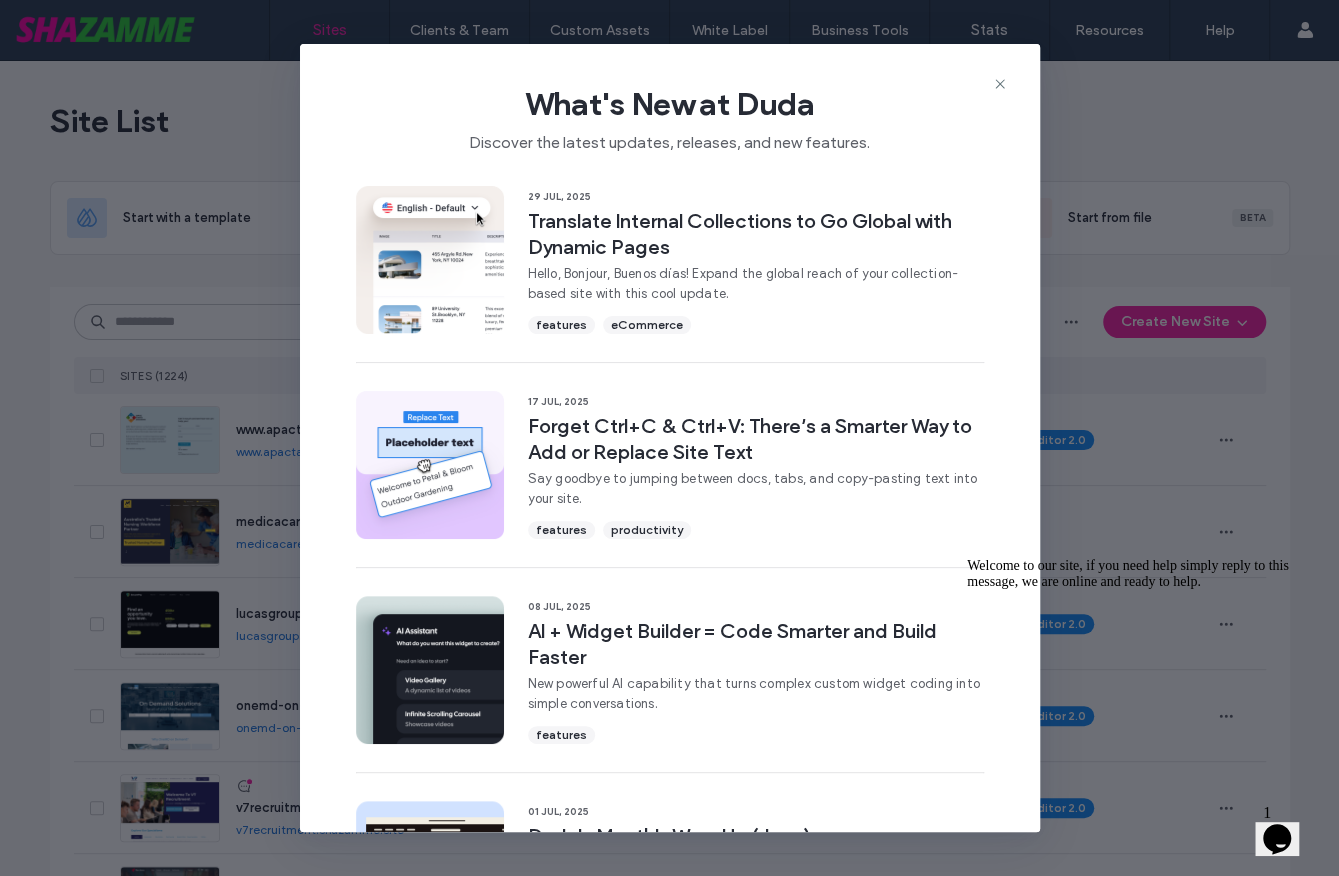 click on "What's New at Duda Discover the latest updates, releases, and new features. 29 Jul, 2025 Translate Internal Collections to Go Global with Dynamic Pages Hello, Bonjour, Buenos días! Expand the global reach of your collection-based site with this cool update. features eCommerce 17 Jul, 2025 Forget Ctrl+C & Ctrl+V: There’s a Smarter Way to Add or Replace Site Text Say goodbye to jumping between docs, tabs, and copy-pasting text into your site. features productivity 08 Jul, 2025 AI + Widget Builder = Code Smarter and Build Faster New powerful AI capability that turns complex custom widget coding into simple conversations. features 01 Jul, 2025 Duda's Monthly Wrap Up (June) Mega menus get an SEO & accessibility boost, link an external media library to Duda via API, and more. features productivity 27 Jun, 2025 Duda is Prepping Your Sites for the Future of AI Search Most websites aren’t ready for AI search, but your Duda sites are. 19 Jun, 2025 New On-Canvas Drag & Drop Media Feature Welcomes Videos & Icons" at bounding box center [669, 438] 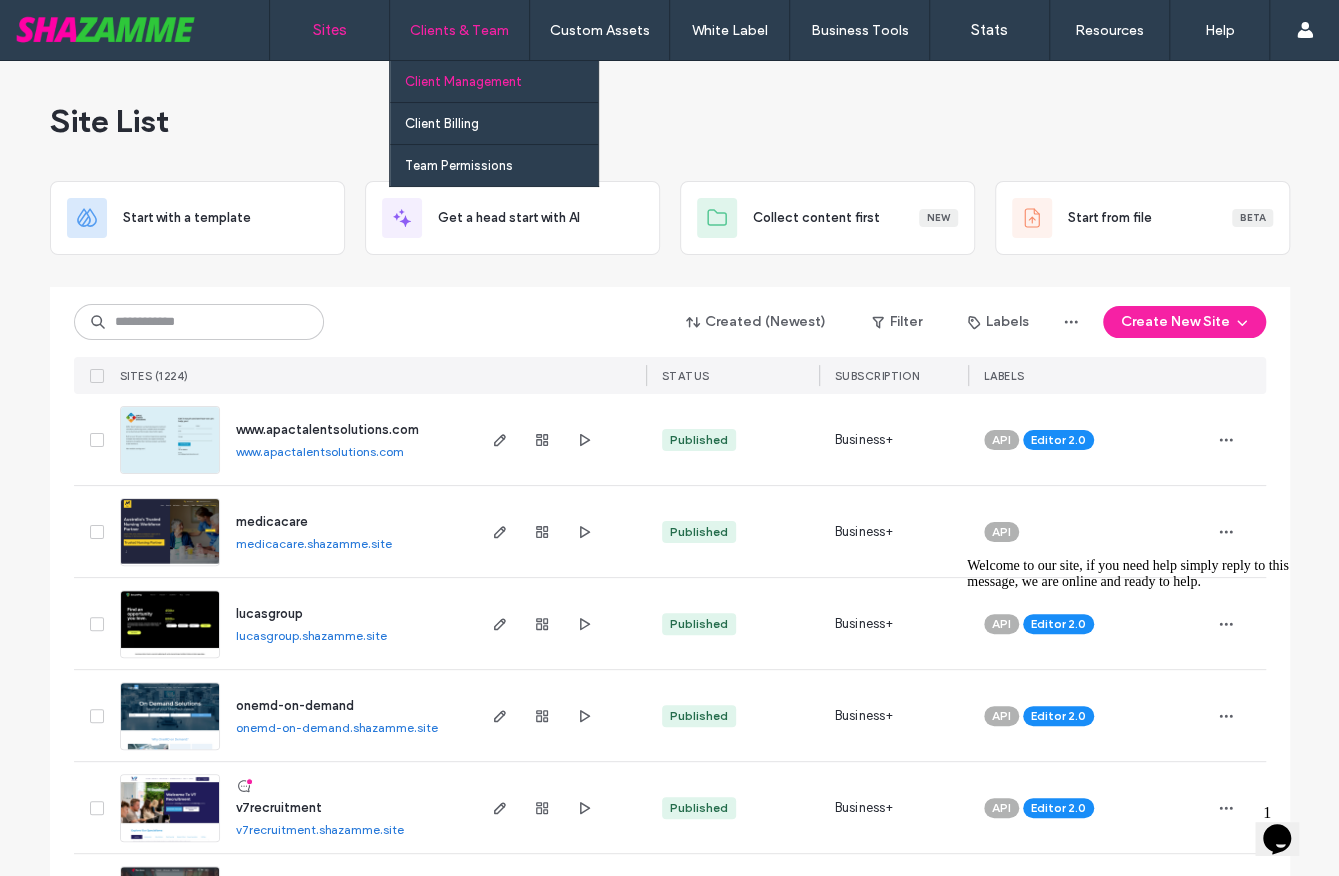 click on "Client Management" at bounding box center [501, 81] 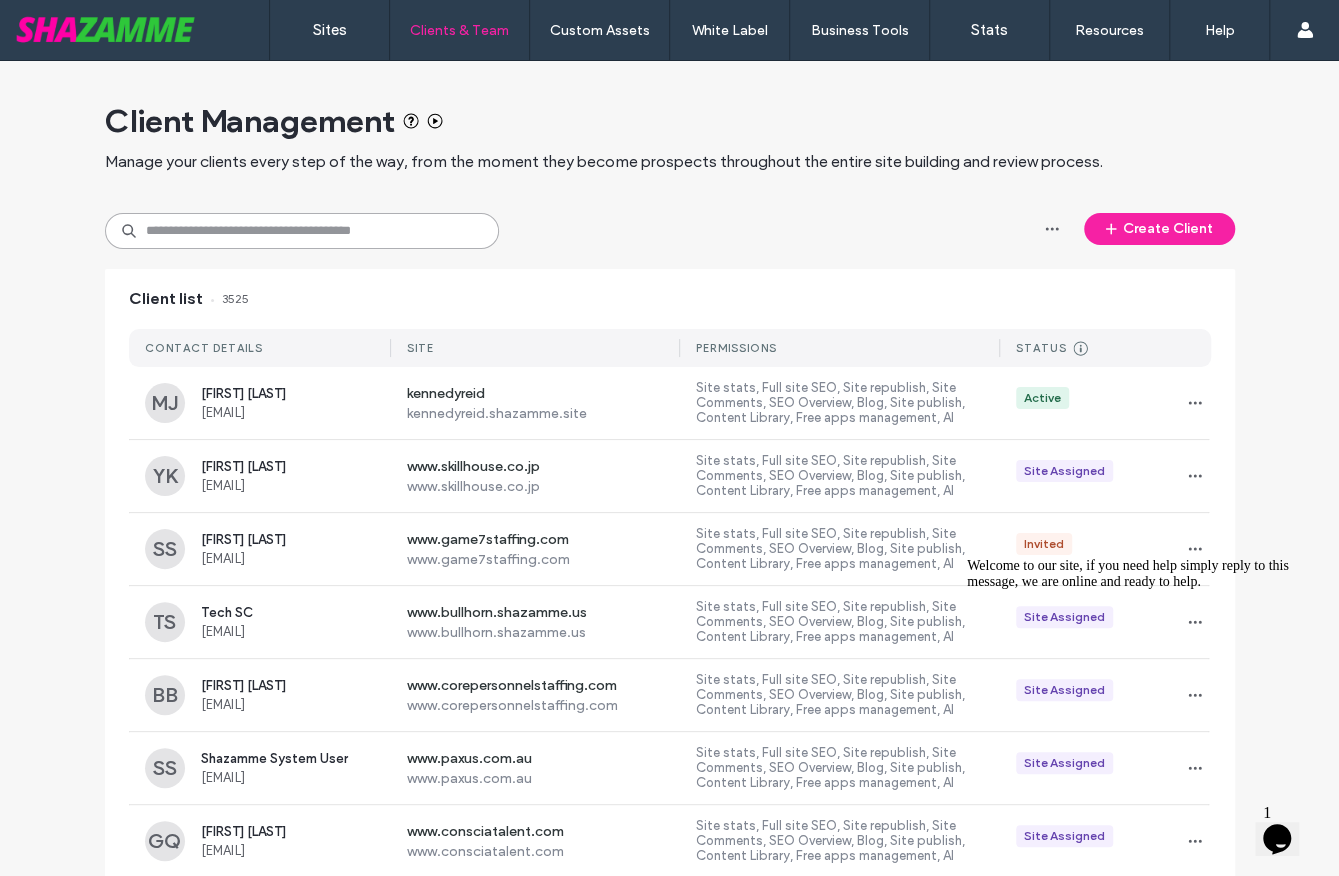 click at bounding box center [302, 231] 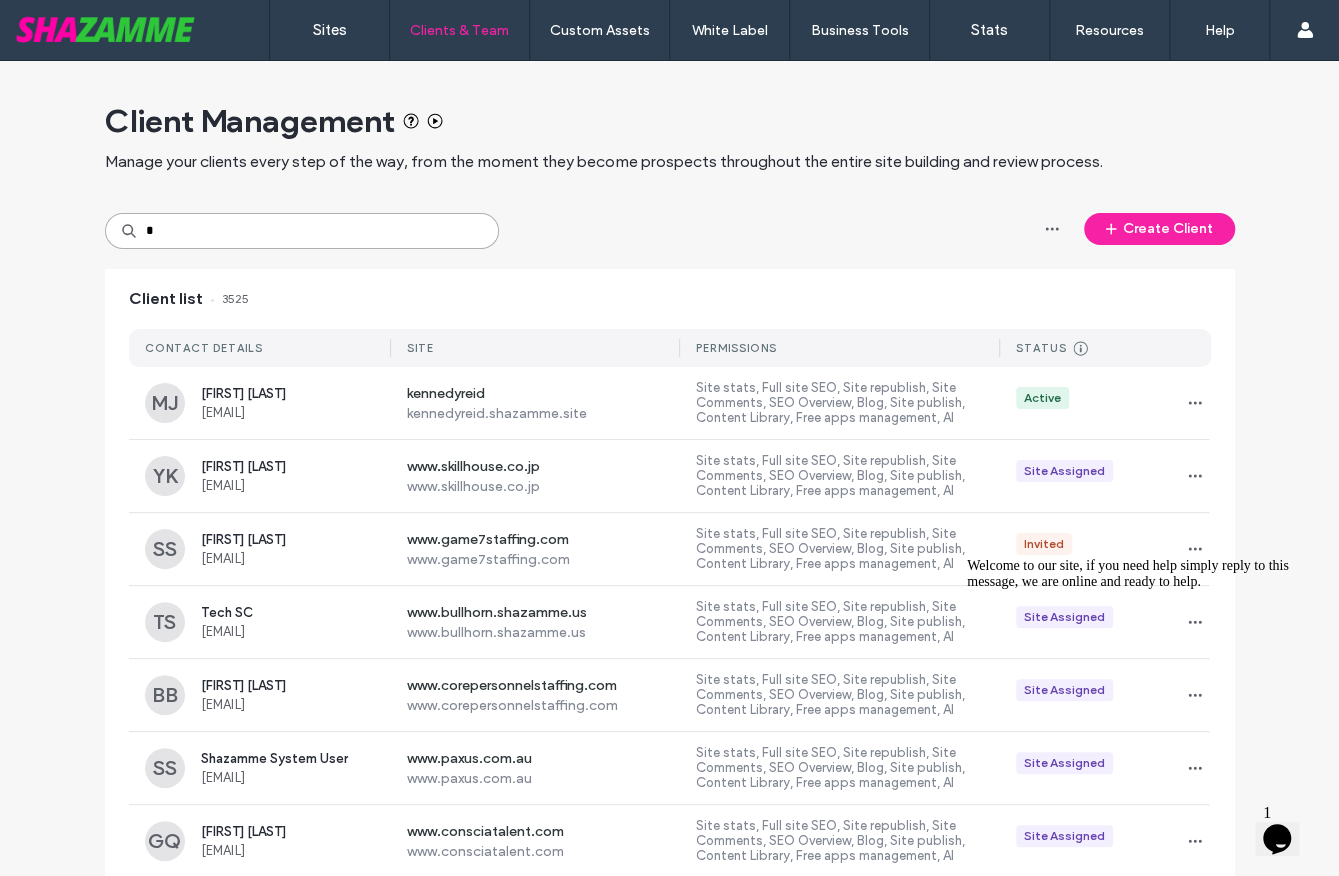 paste on "**********" 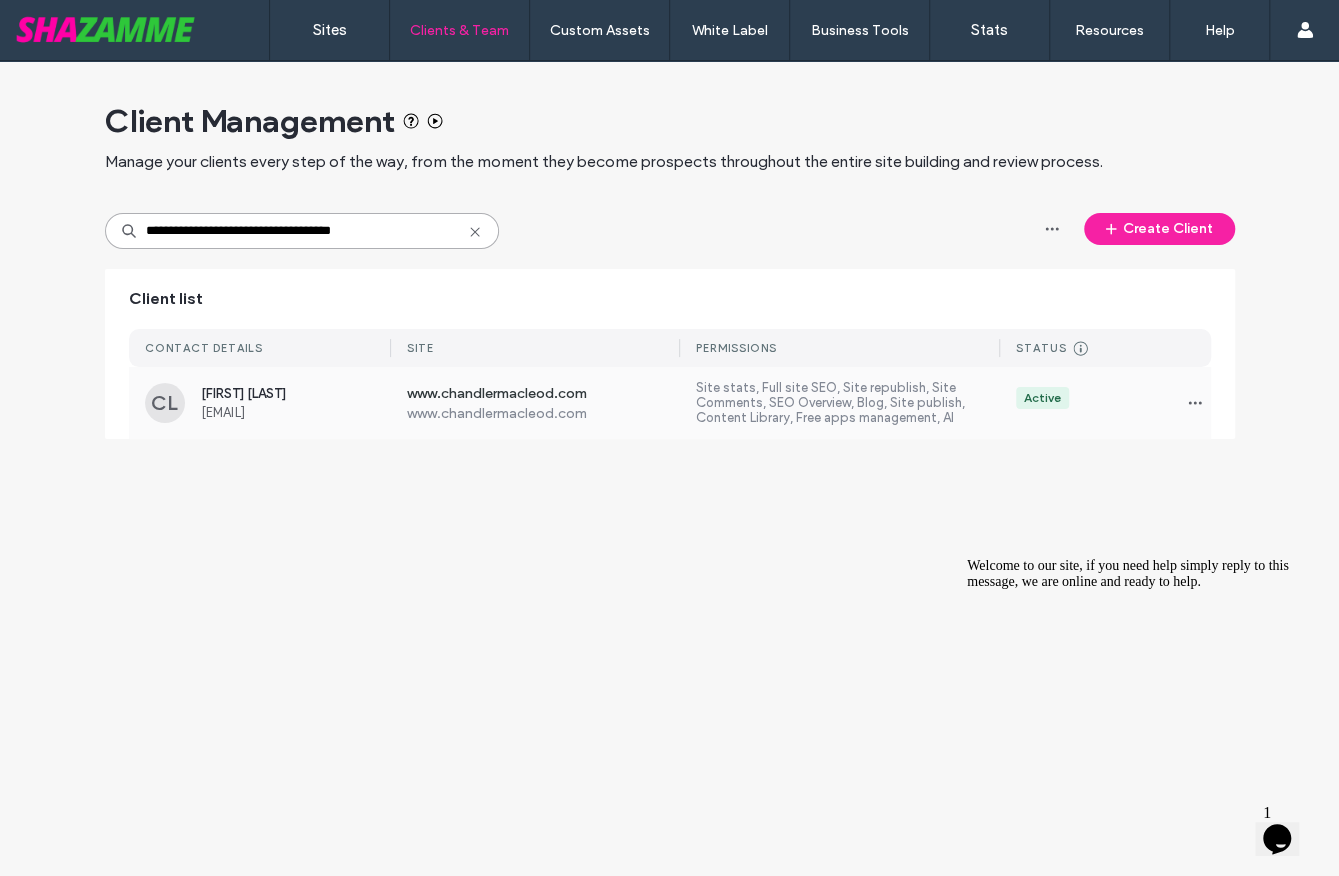 type on "**********" 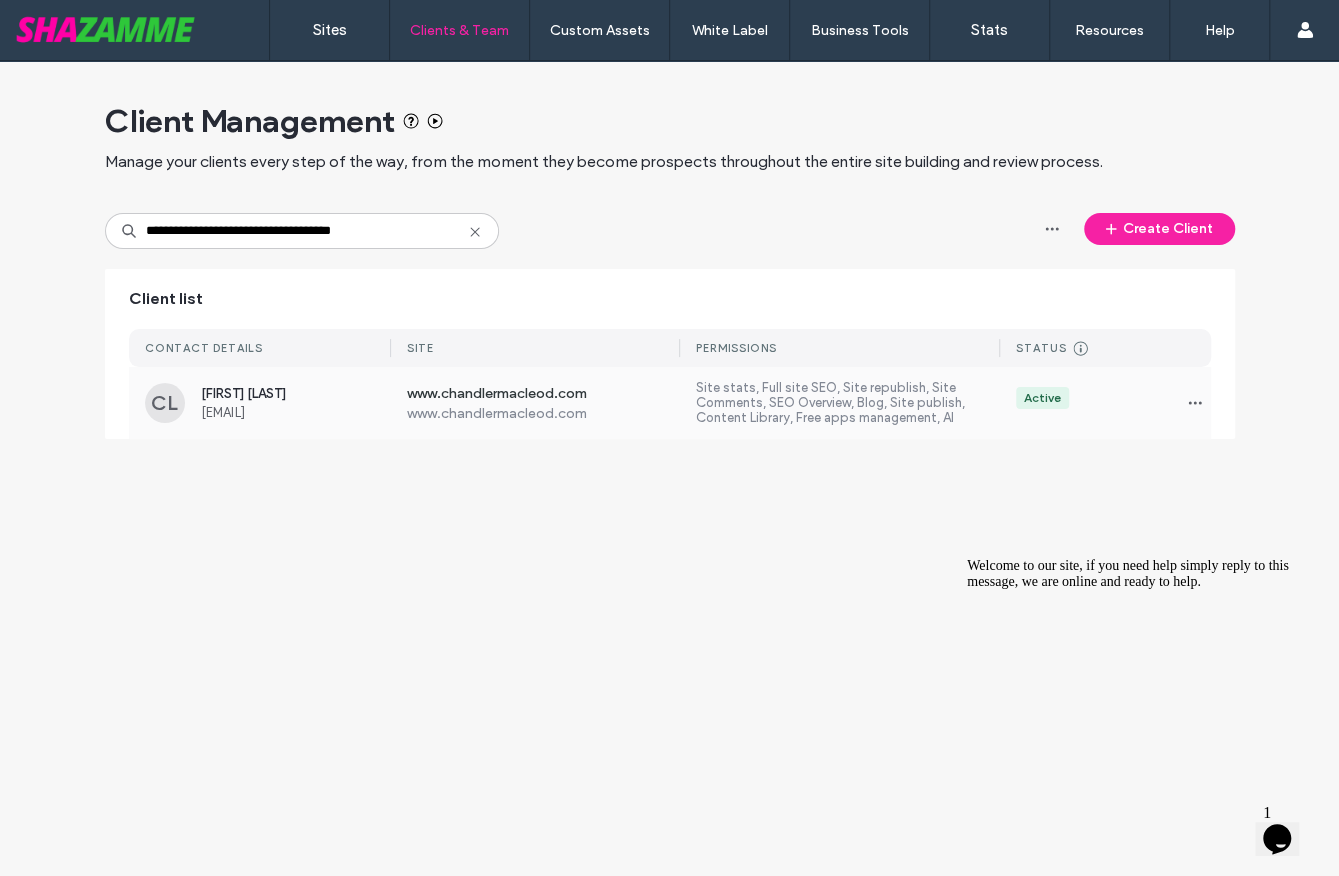 click on "www.chandlermacleod.com" at bounding box center (544, 395) 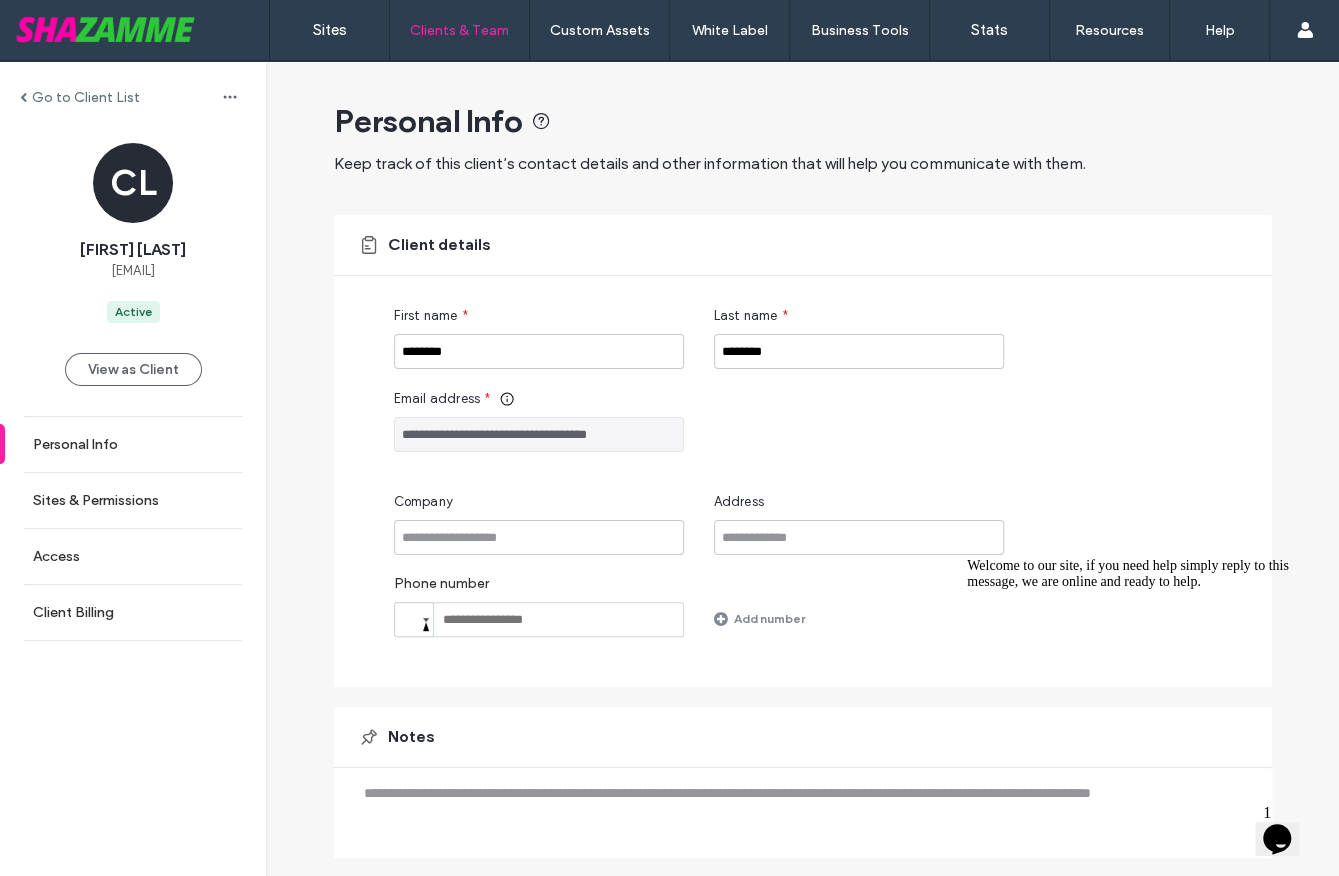 scroll, scrollTop: 54, scrollLeft: 0, axis: vertical 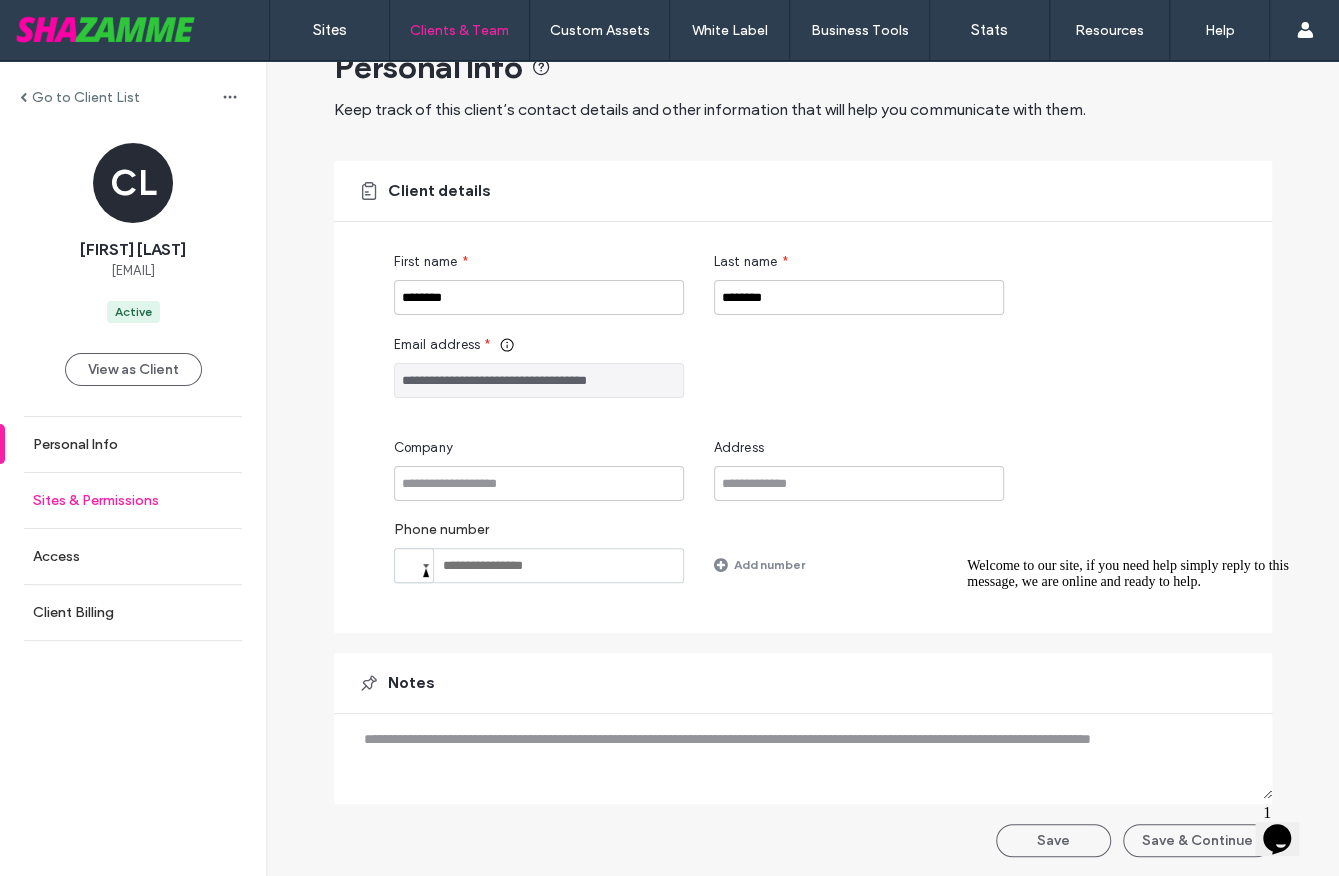 click on "Sites & Permissions" at bounding box center (96, 500) 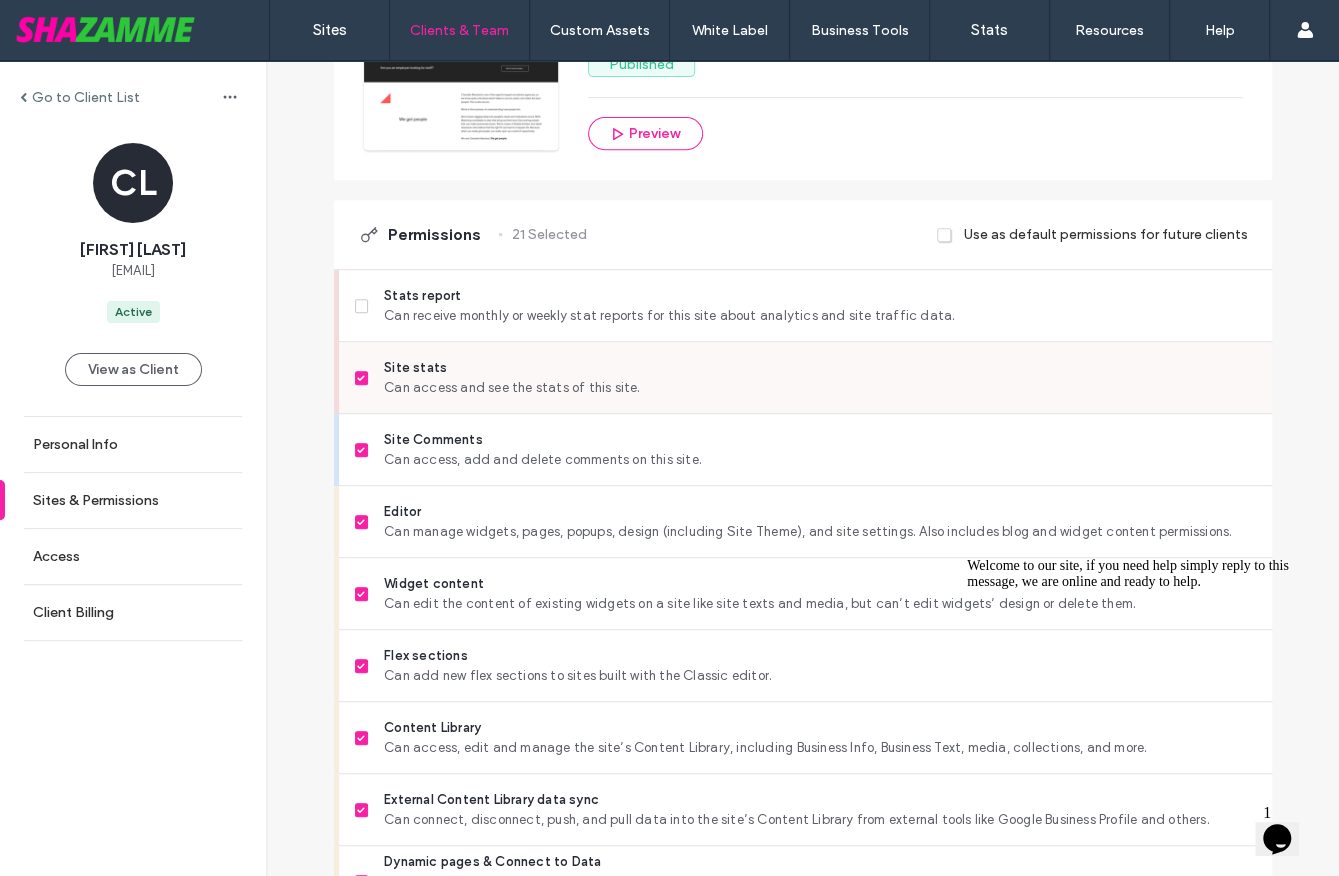 scroll, scrollTop: 430, scrollLeft: 0, axis: vertical 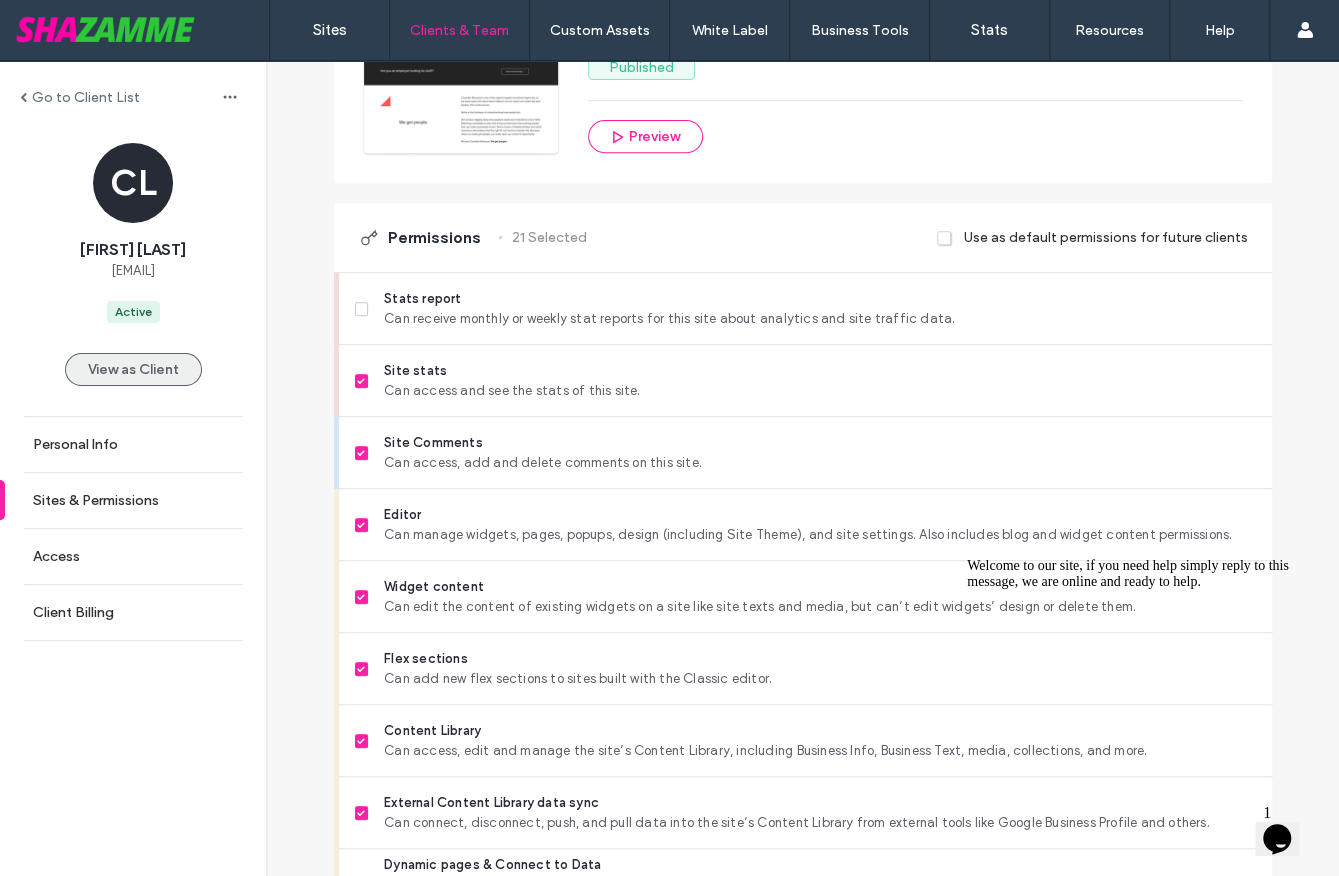 click on "View as Client" at bounding box center (133, 369) 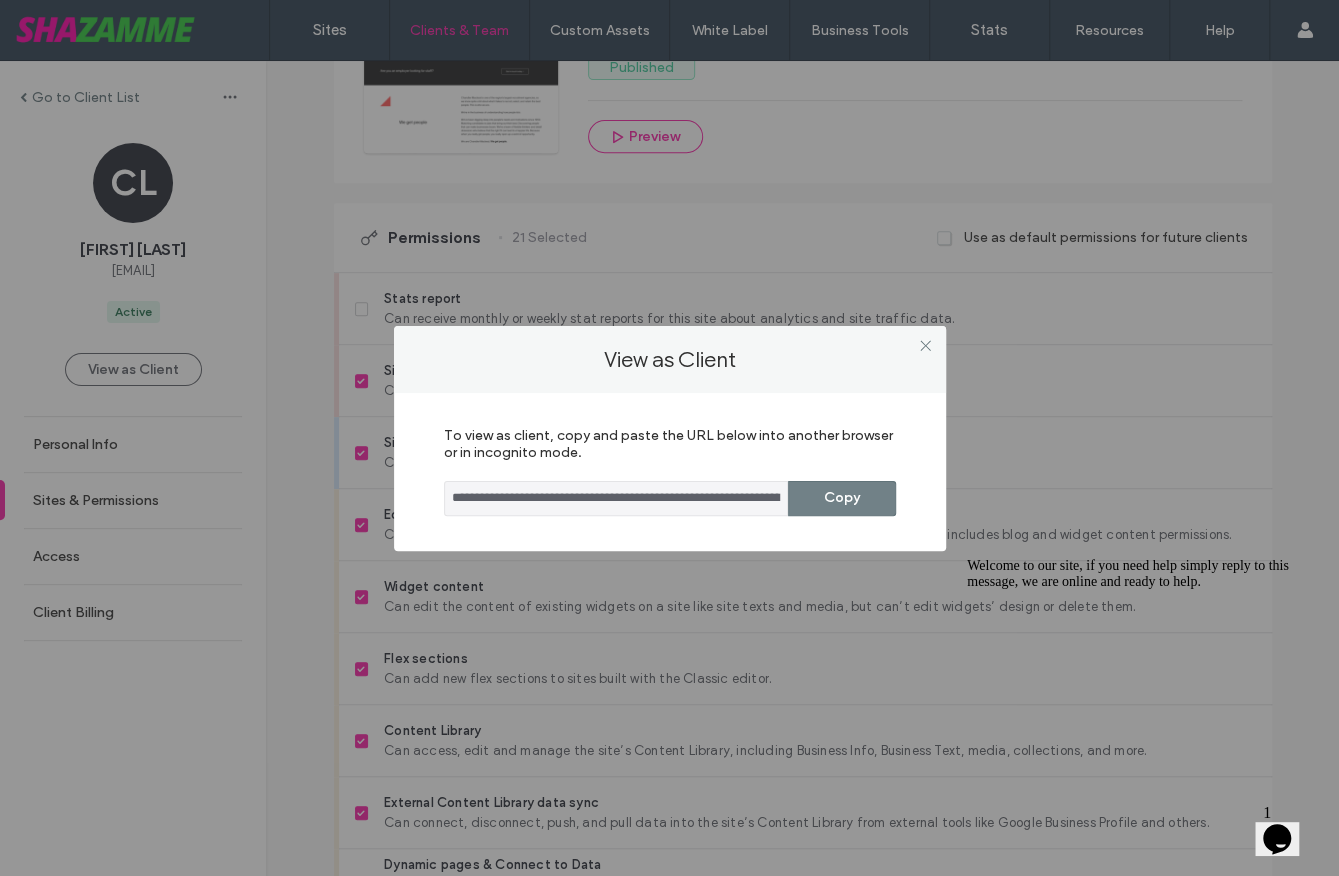 click on "Copy" at bounding box center (842, 498) 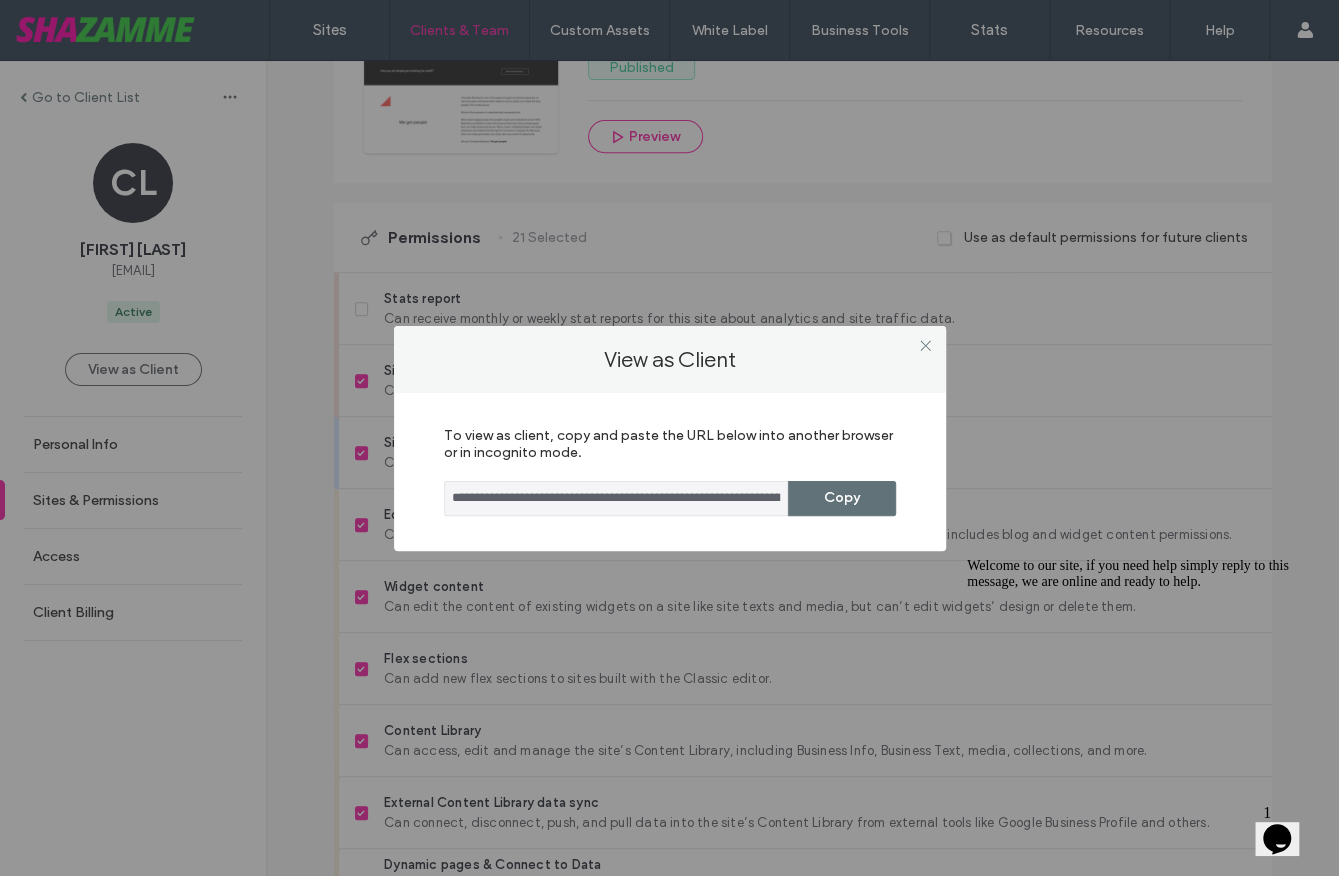 type 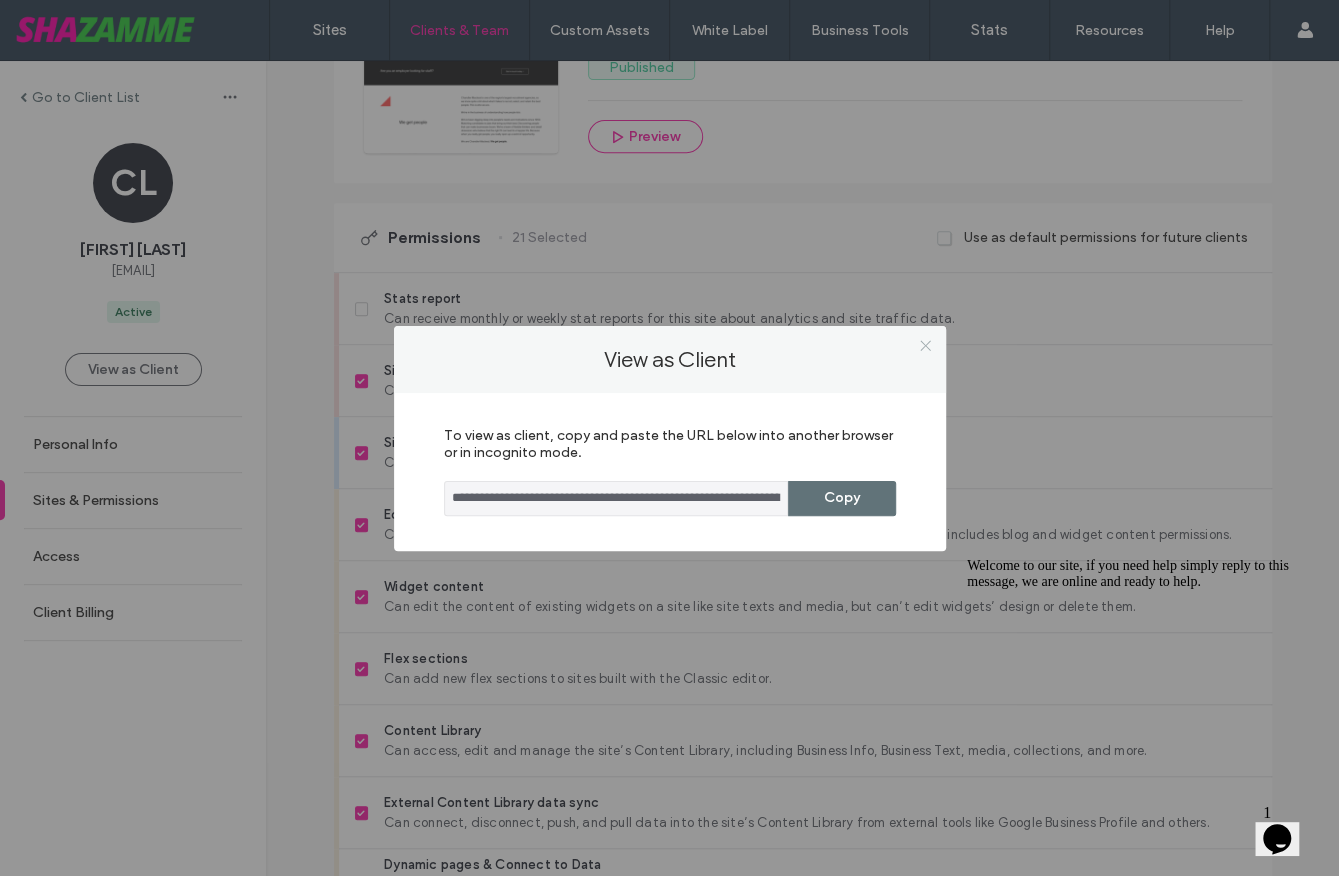 click 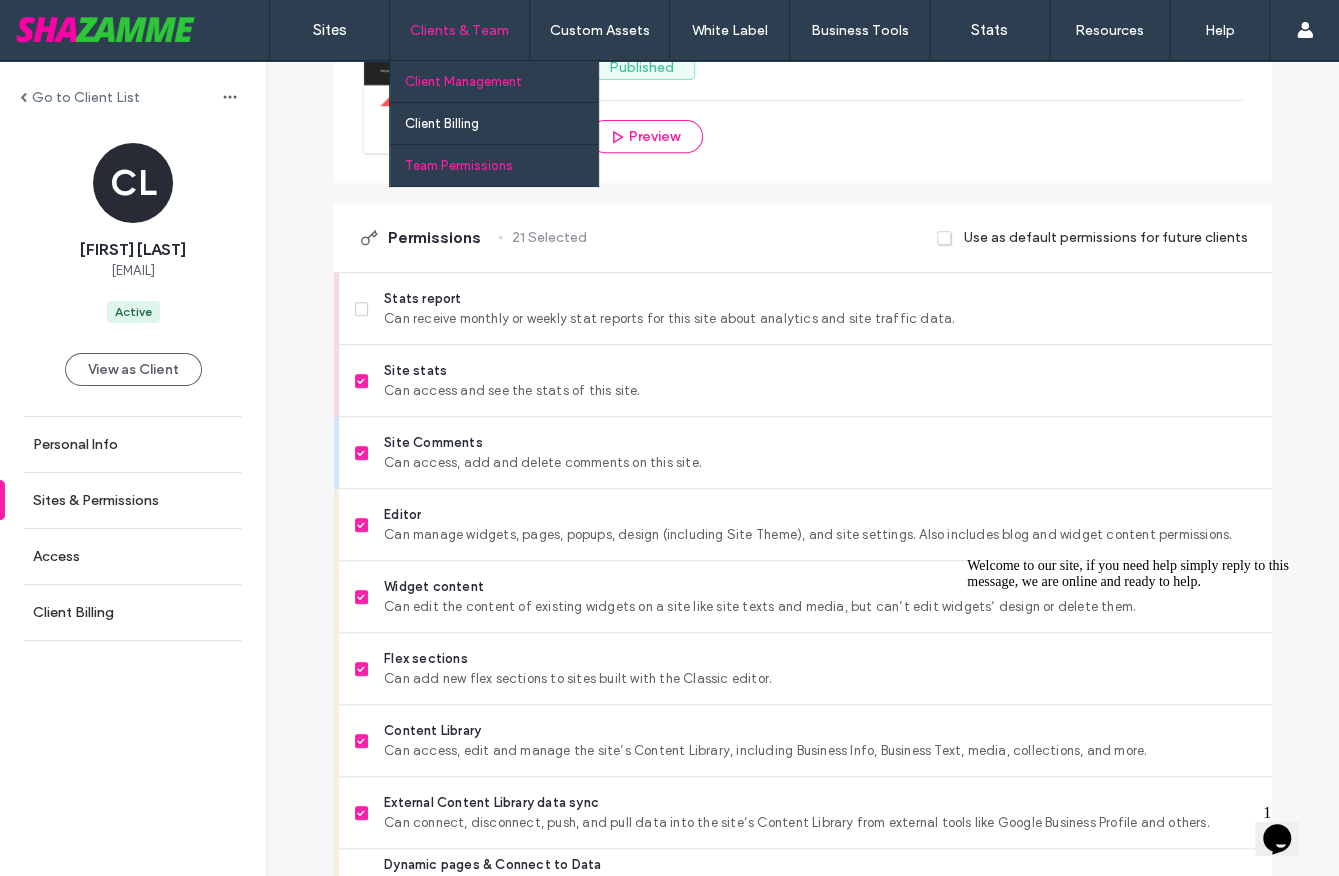 click on "Team Permissions" at bounding box center [459, 165] 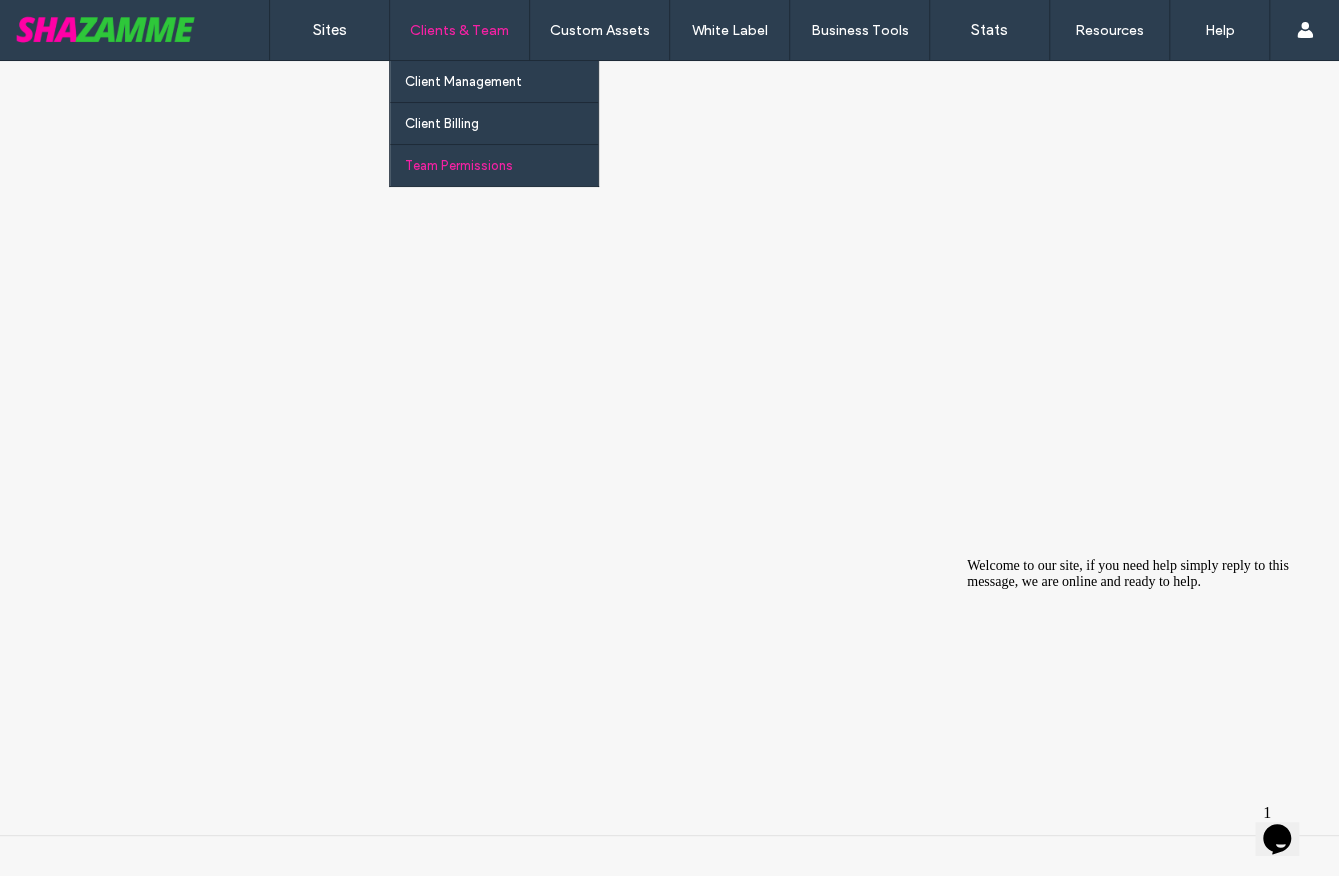 scroll, scrollTop: 0, scrollLeft: 0, axis: both 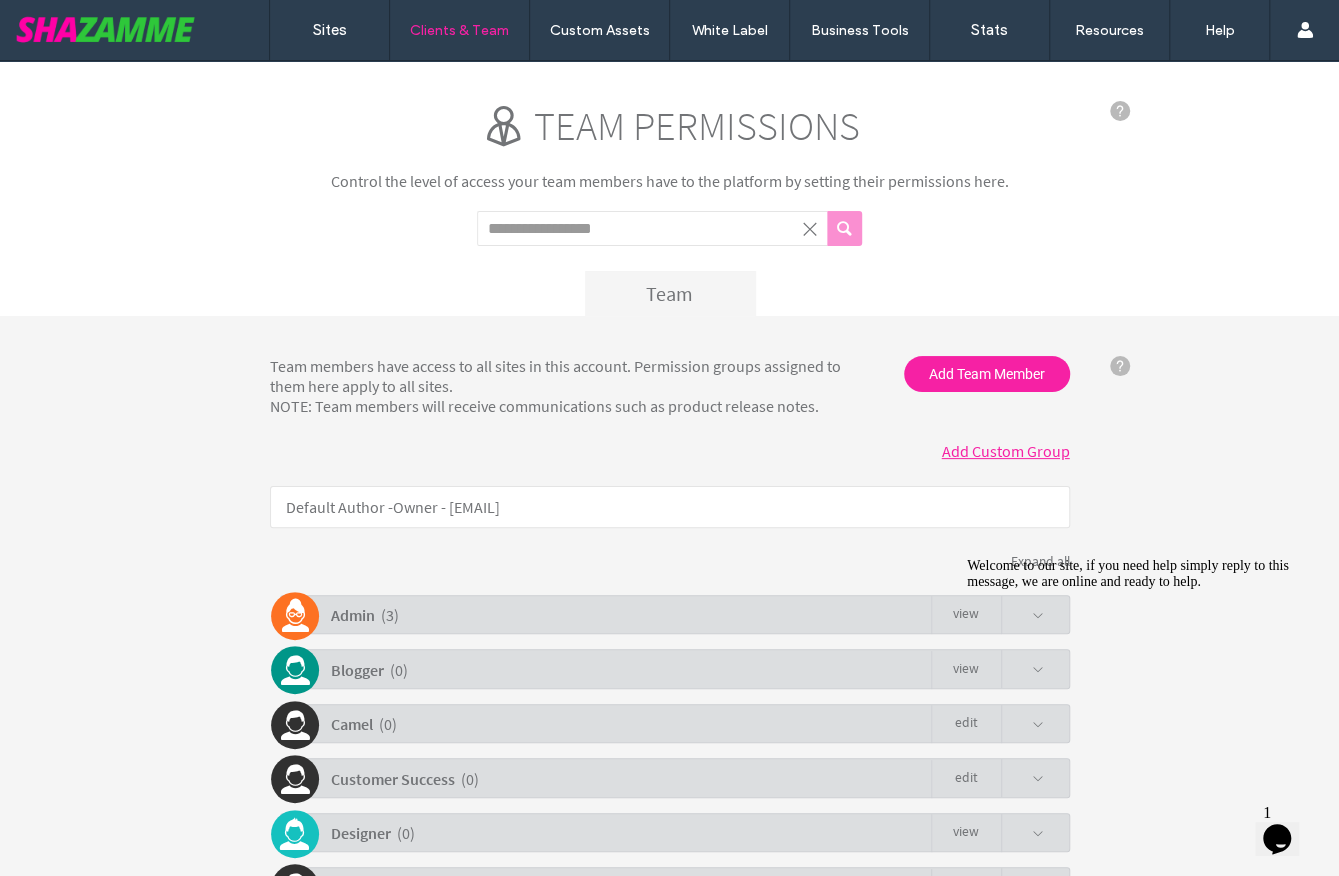 click on "Welcome to our site, if you need help simply reply to this message, we are online and ready to help." at bounding box center [1147, 574] 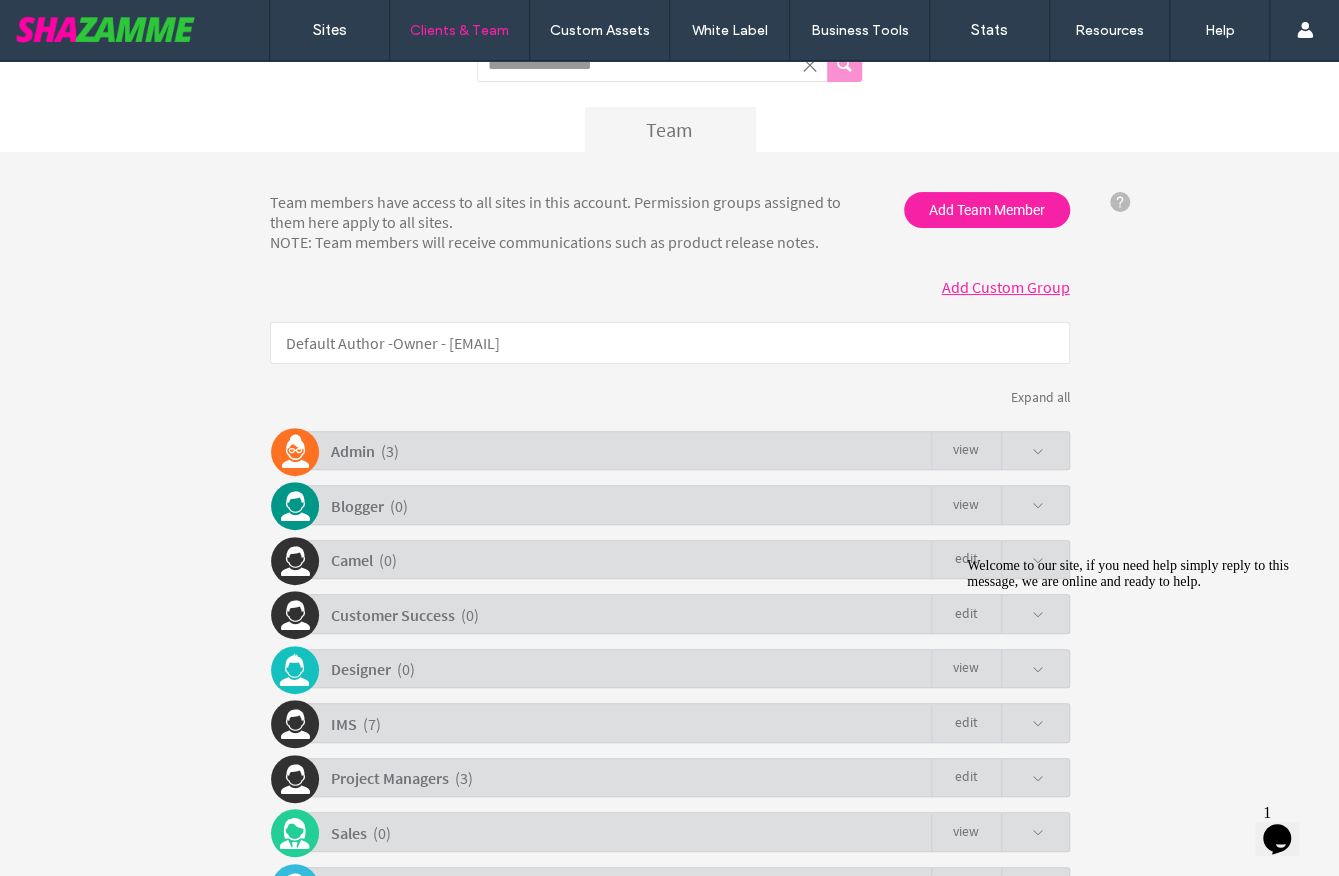 scroll, scrollTop: 194, scrollLeft: 0, axis: vertical 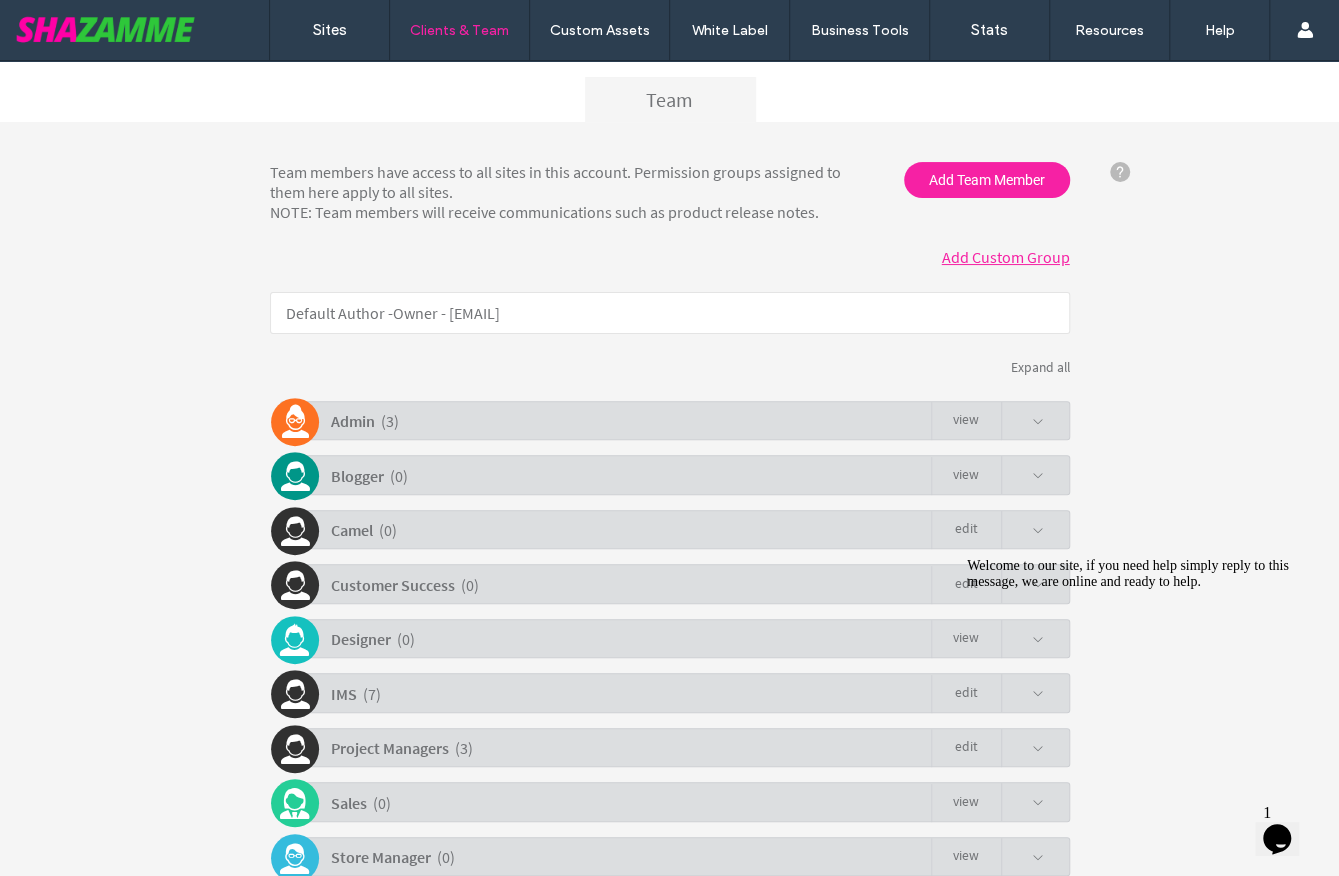 click at bounding box center (1022, 421) 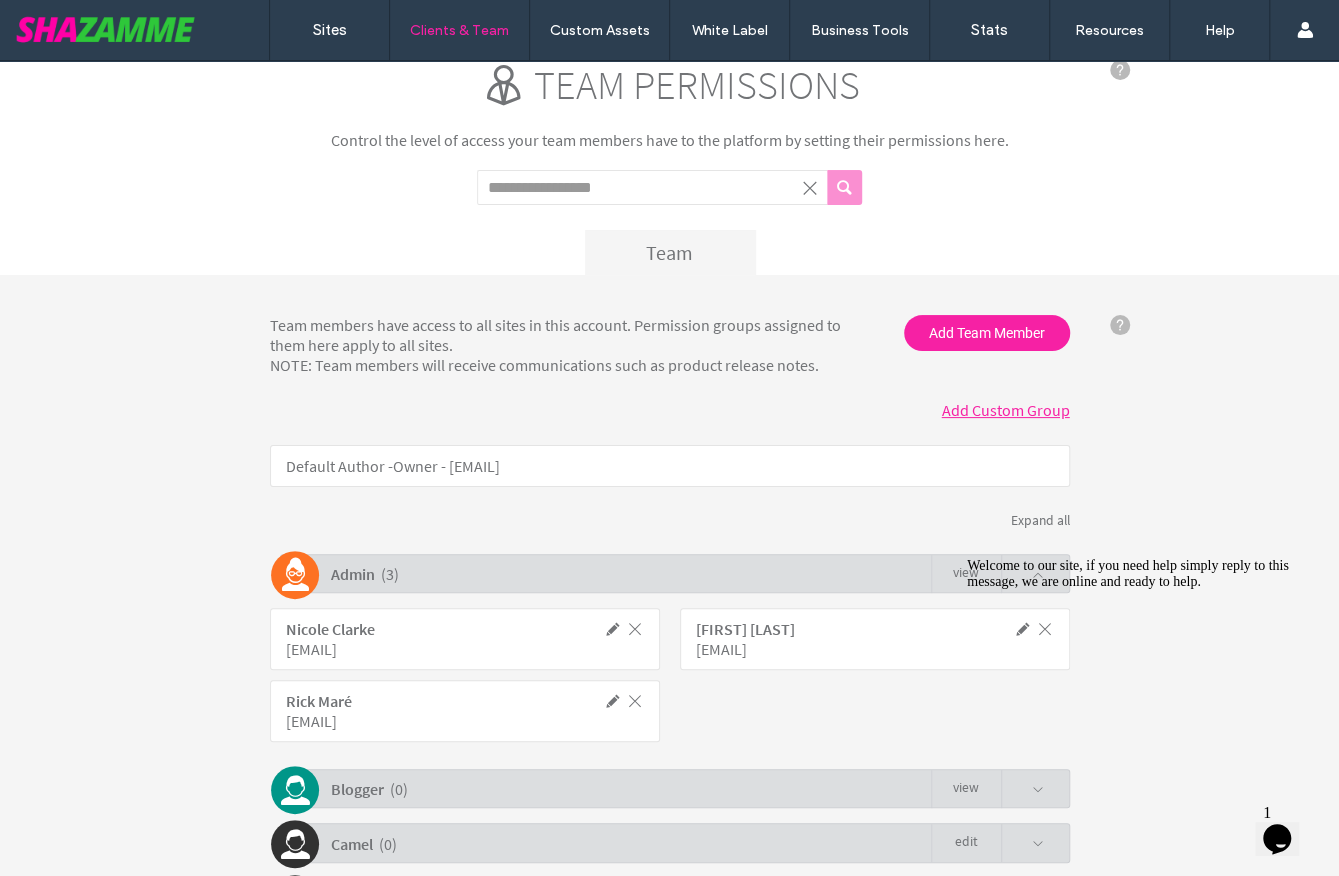 scroll, scrollTop: 0, scrollLeft: 0, axis: both 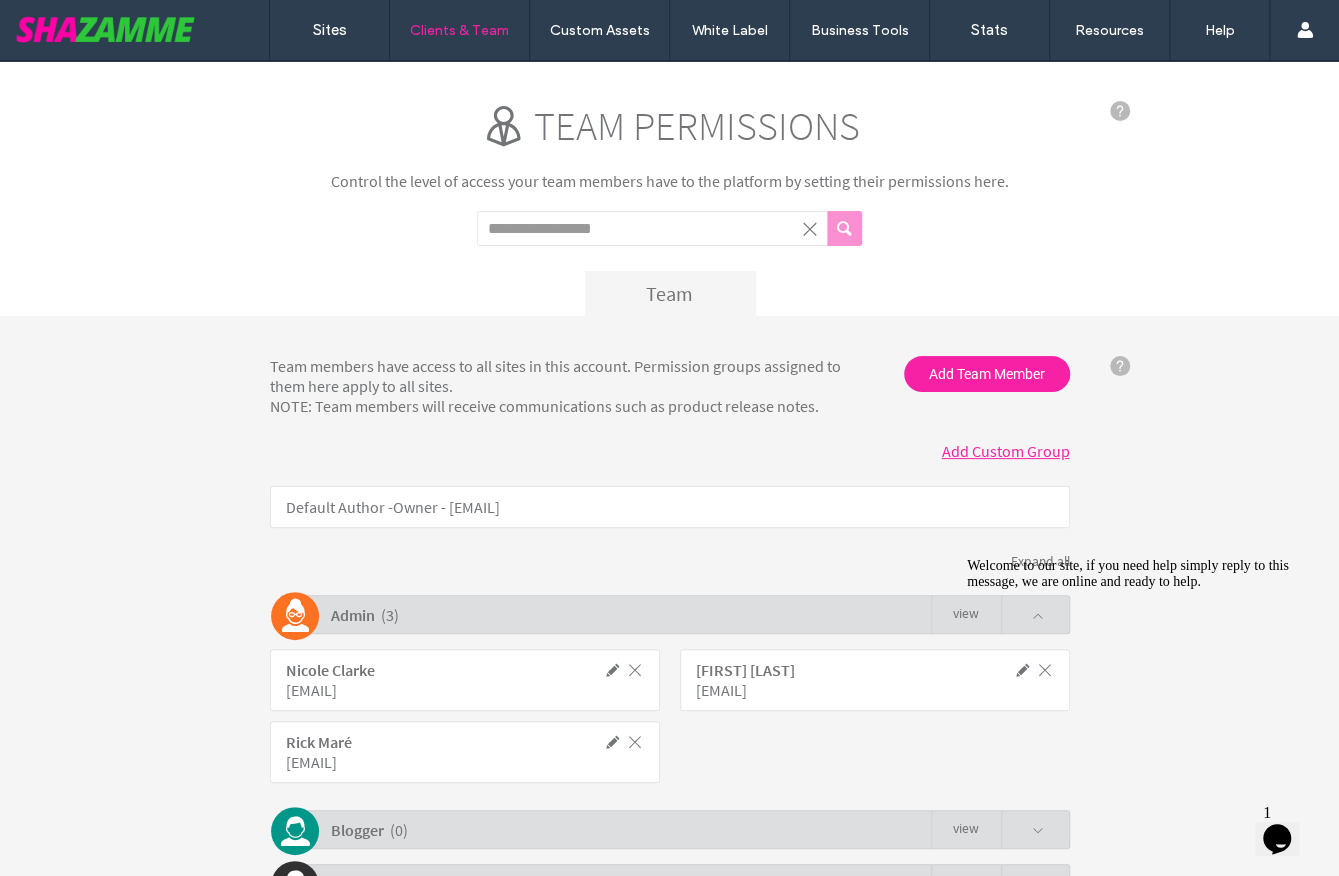 click on "Search term" 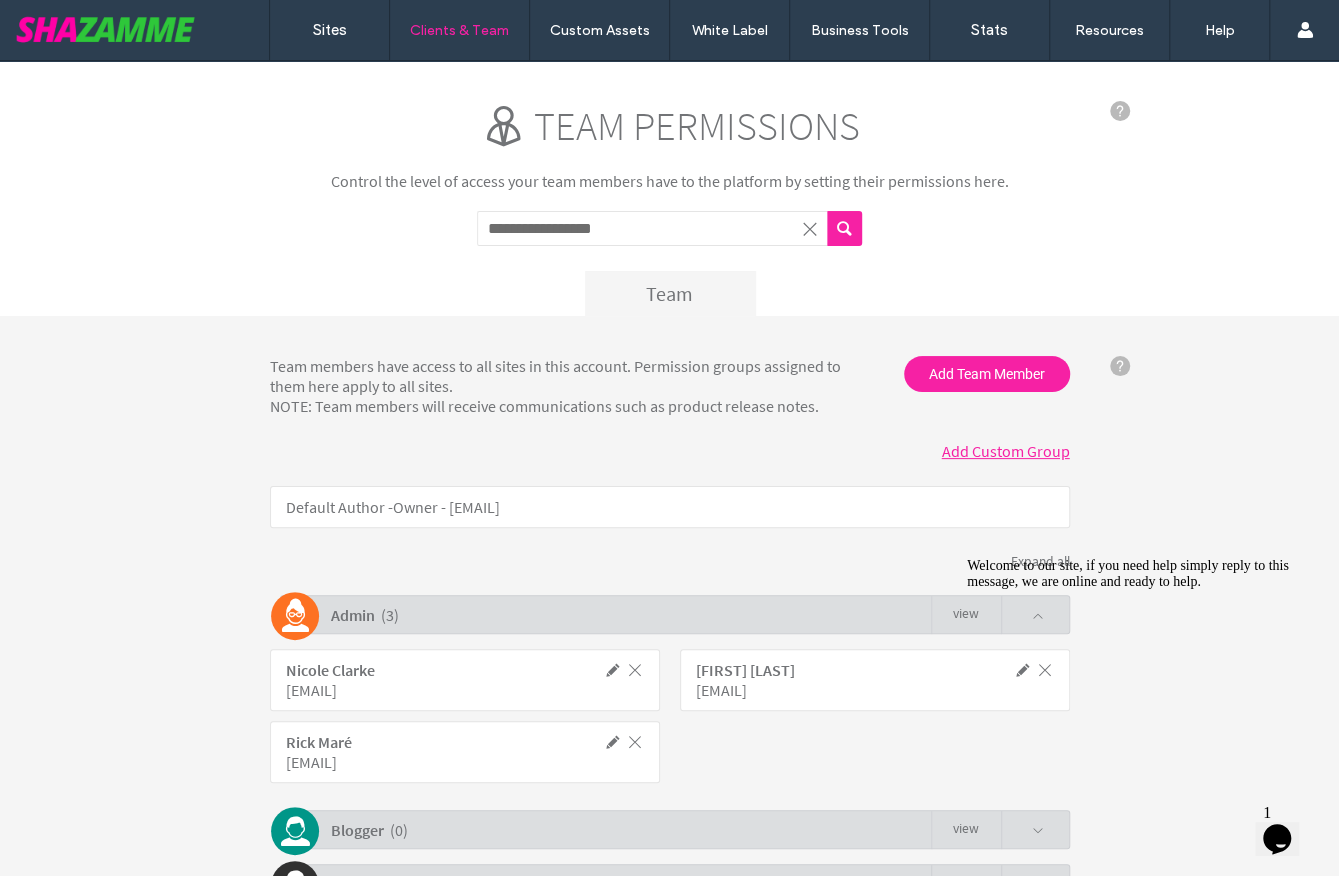 type on "**********" 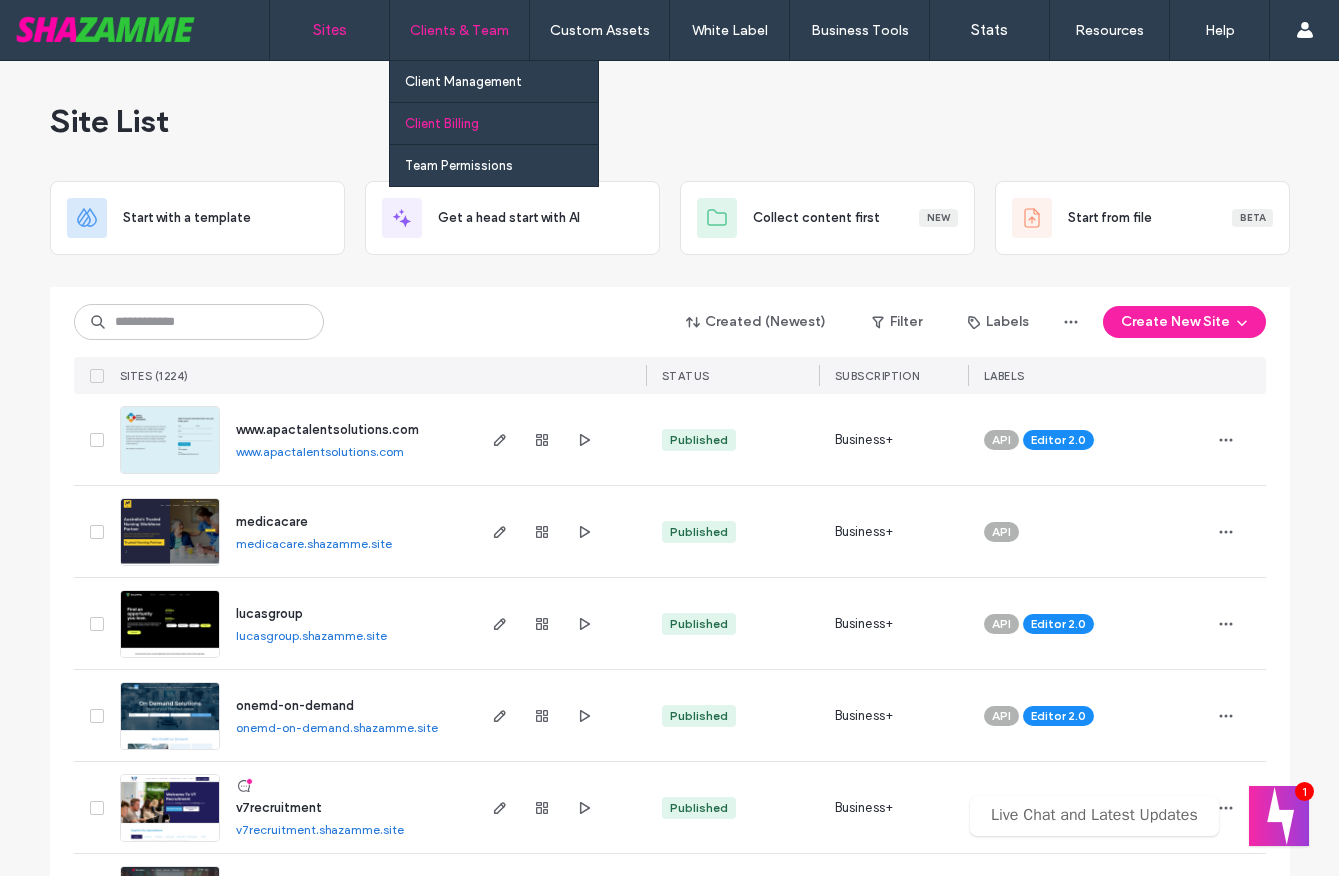 scroll, scrollTop: 0, scrollLeft: 0, axis: both 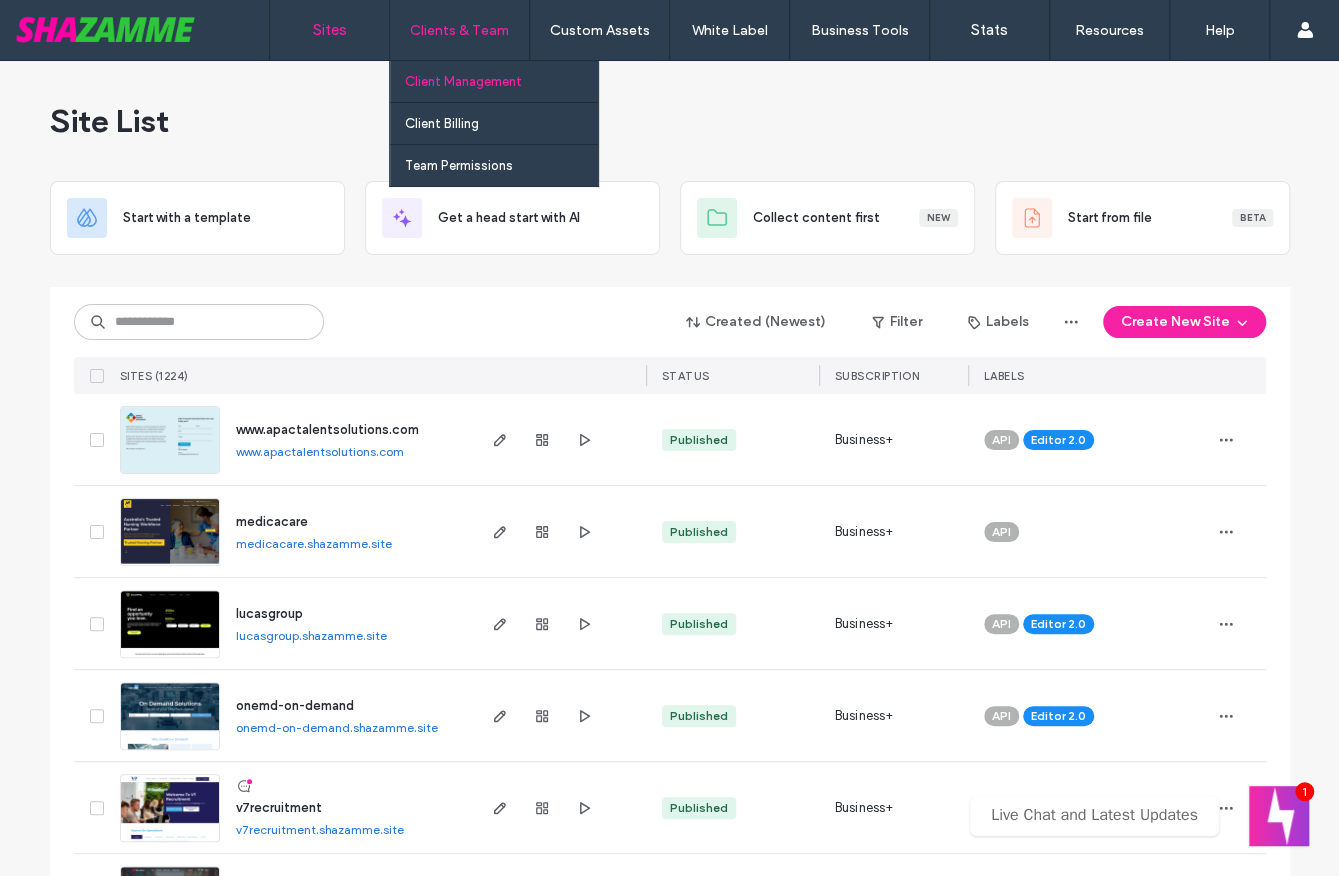 click on "Client Management" at bounding box center (501, 81) 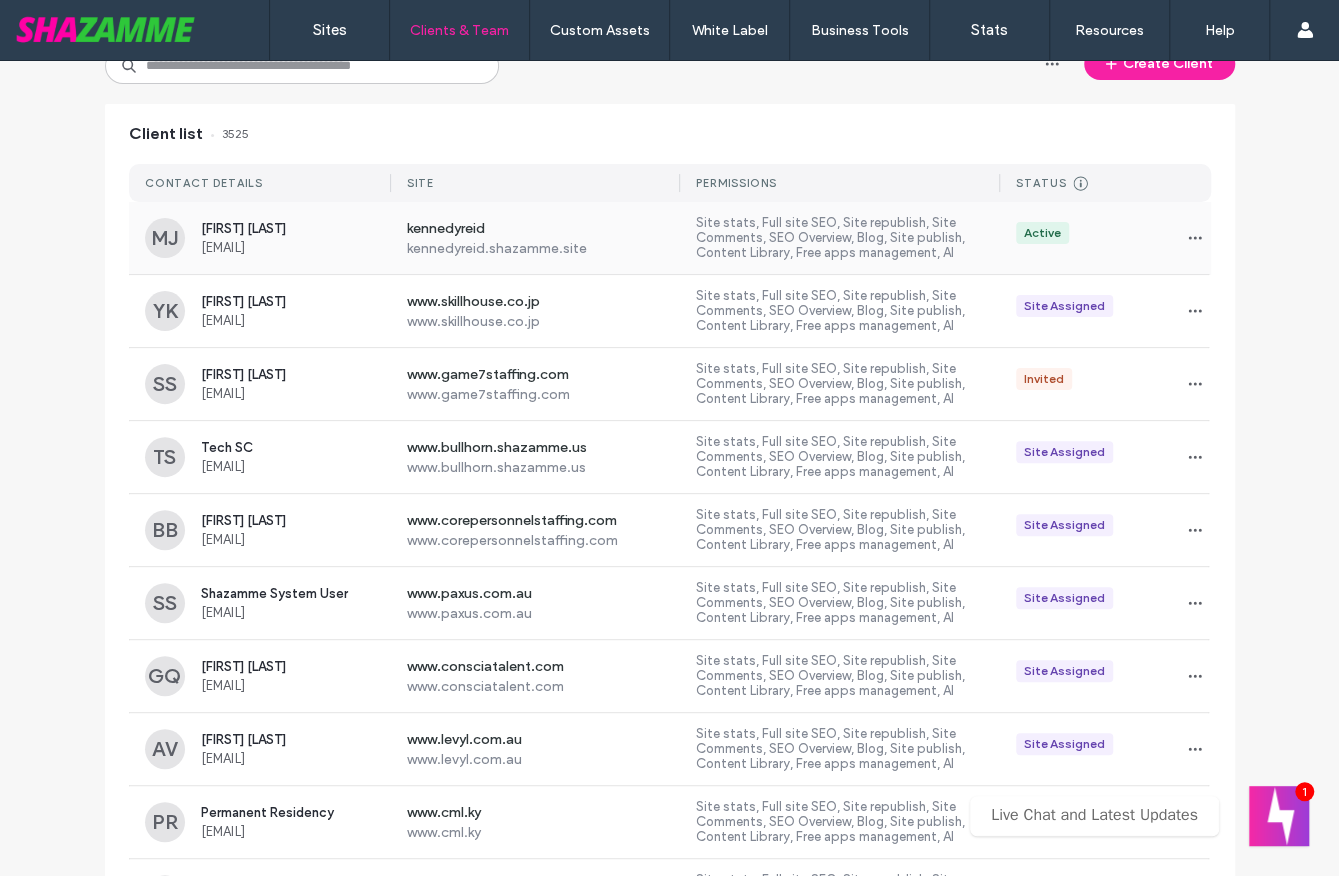 scroll, scrollTop: 162, scrollLeft: 0, axis: vertical 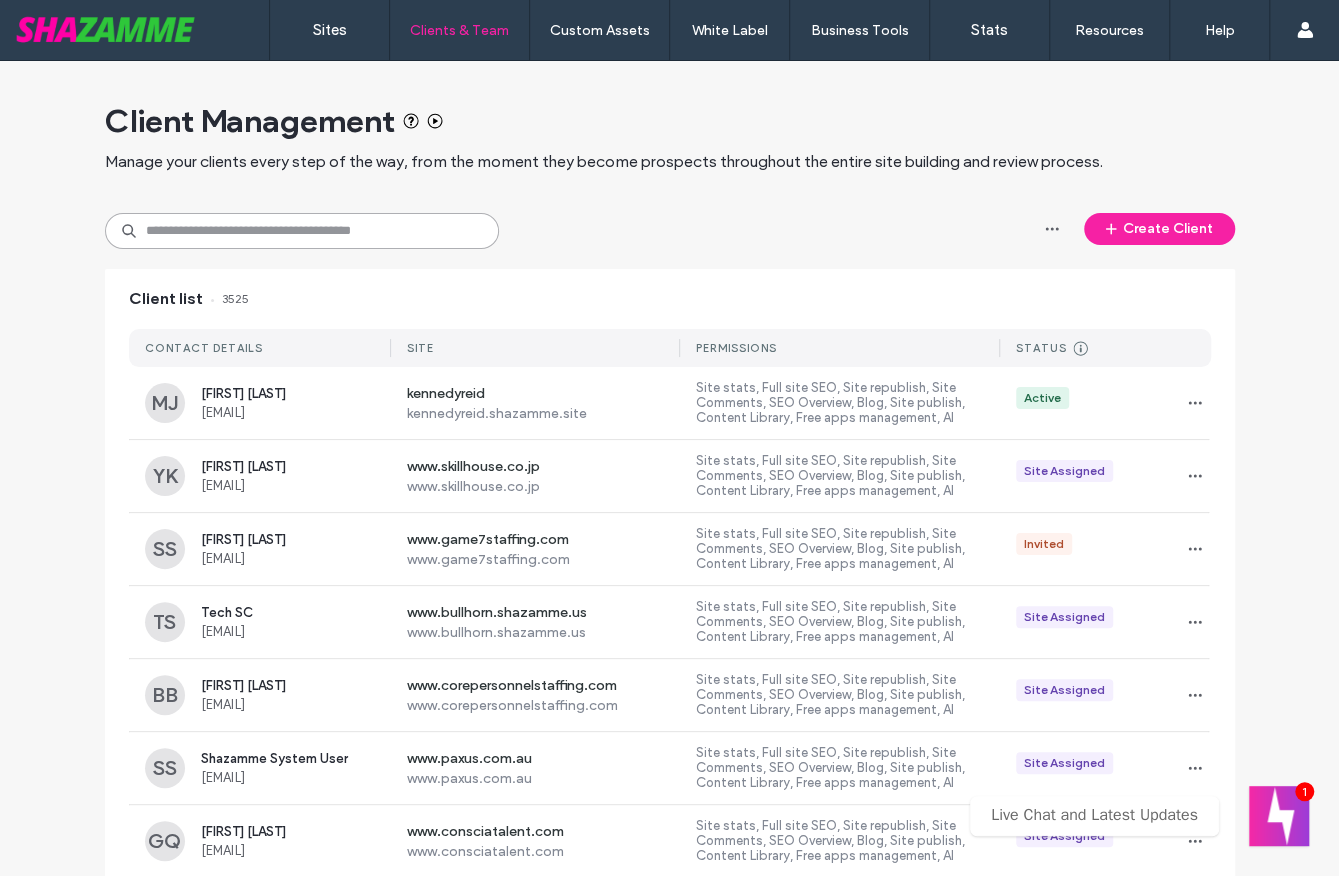click at bounding box center (302, 231) 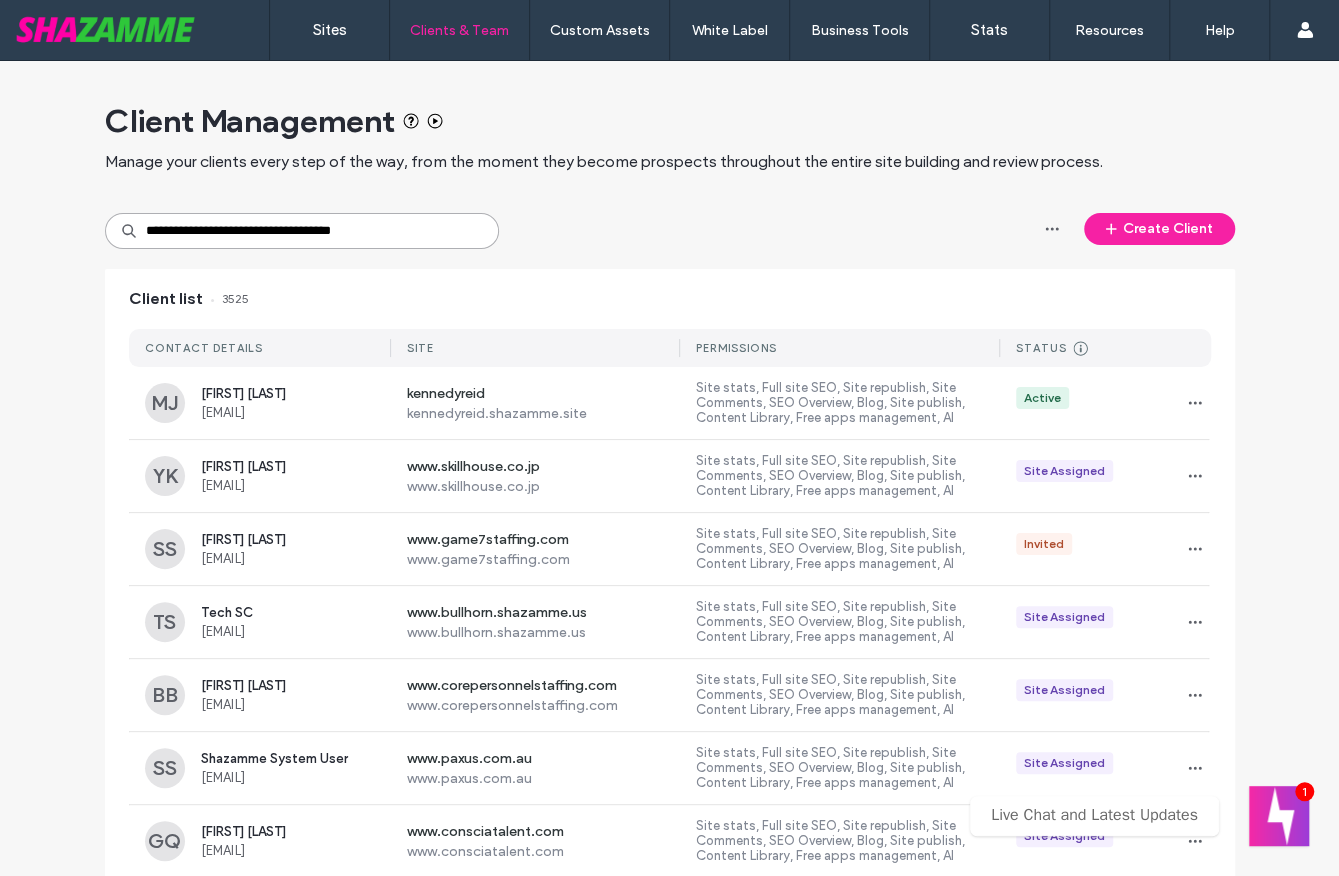type on "**********" 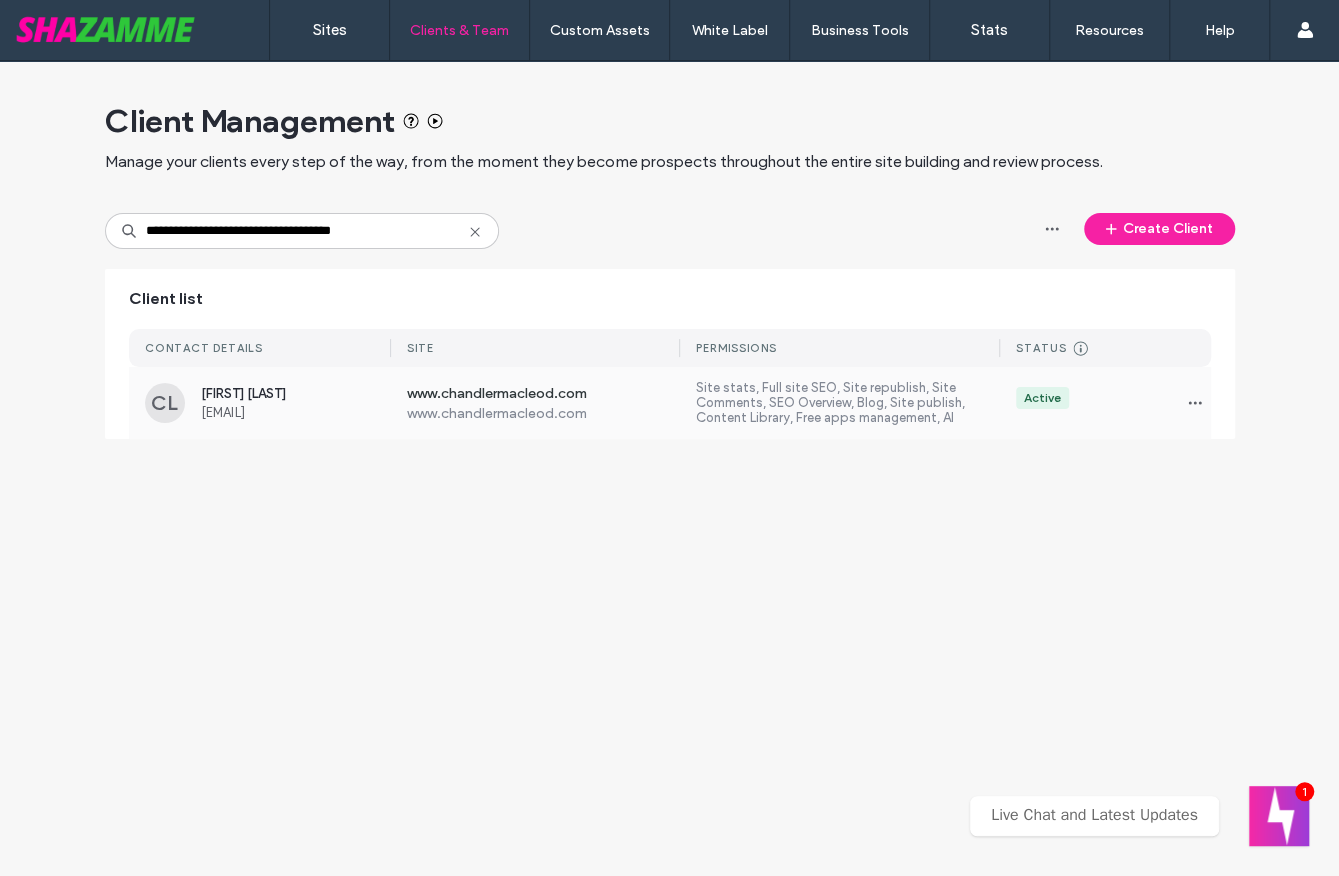 click on "www.chandlermacleod.com www.chandlermacleod.com Site stats, Full site SEO, Site republish, Site Comments, SEO Overview, Blog, Site publish, Content Library, Free apps management, AI Assistant, Connect to Data editing, Dynamic pages & Connect to Data, Editor, Site personalization, Site backup, Site apps, Custom domain connection, Flex sections, External Content Library data sync, Widget content, Dev Mode Active" at bounding box center (801, 403) 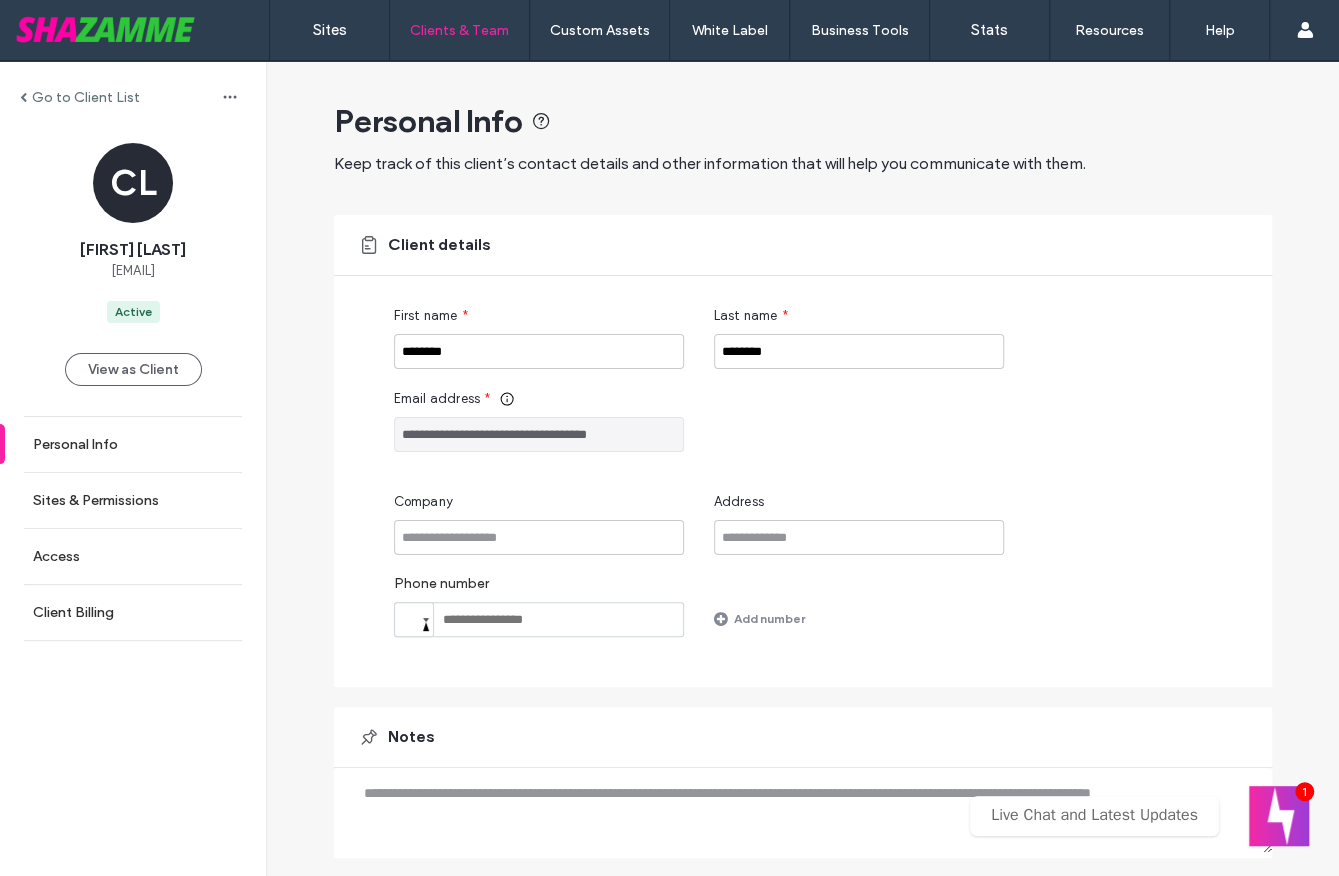 scroll, scrollTop: 54, scrollLeft: 0, axis: vertical 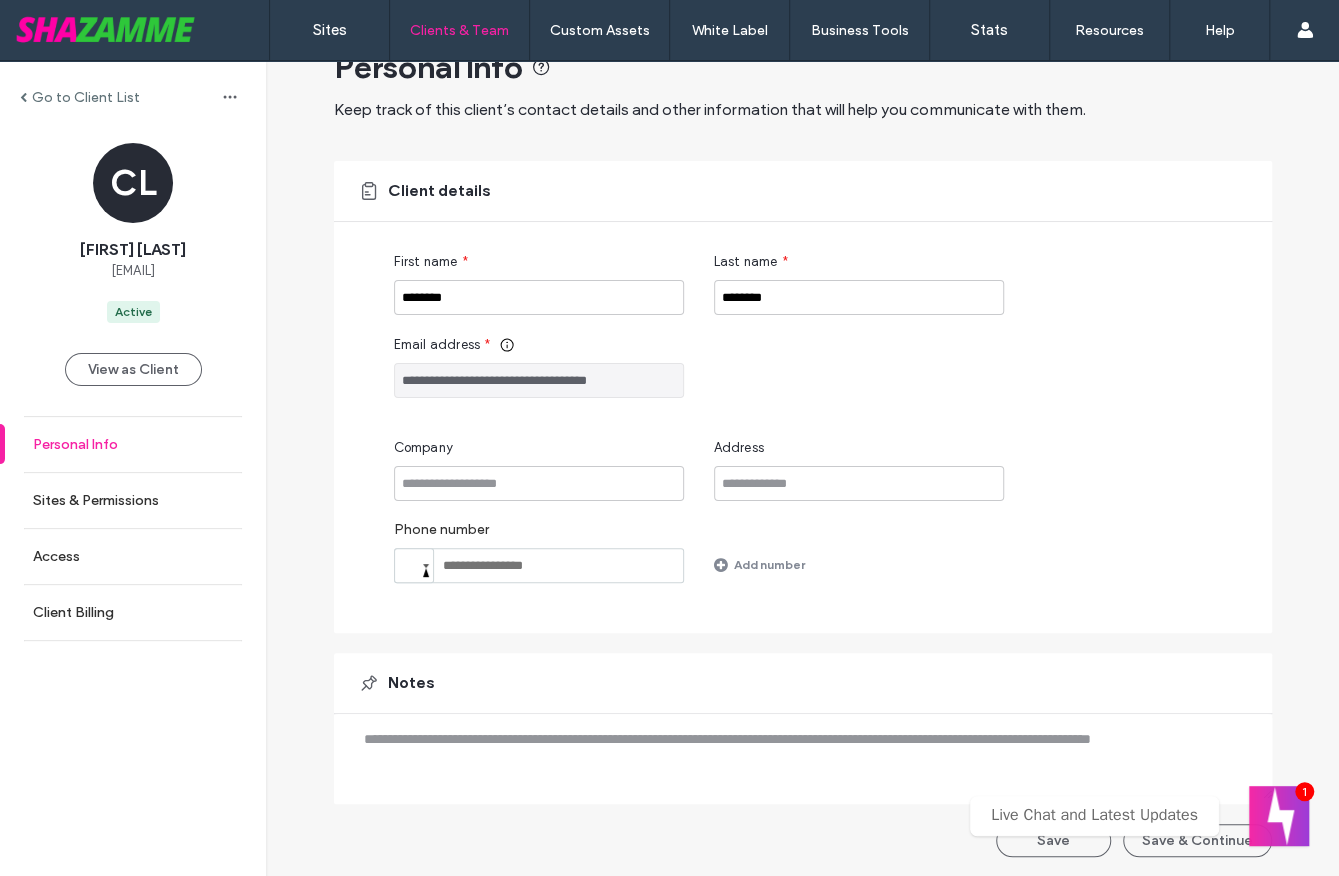 click on "Personal Info" at bounding box center [133, 444] 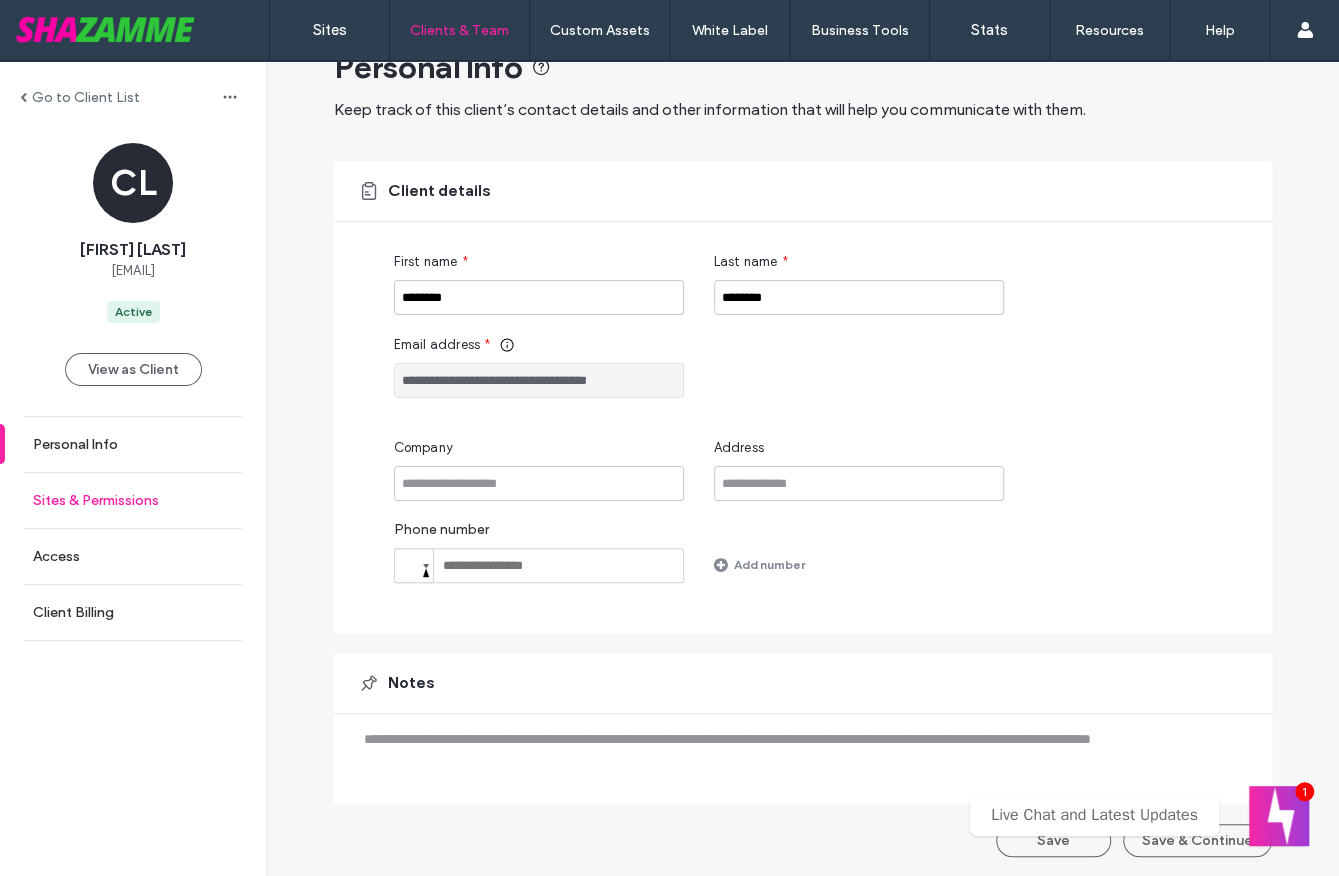 click on "Sites & Permissions" at bounding box center (133, 500) 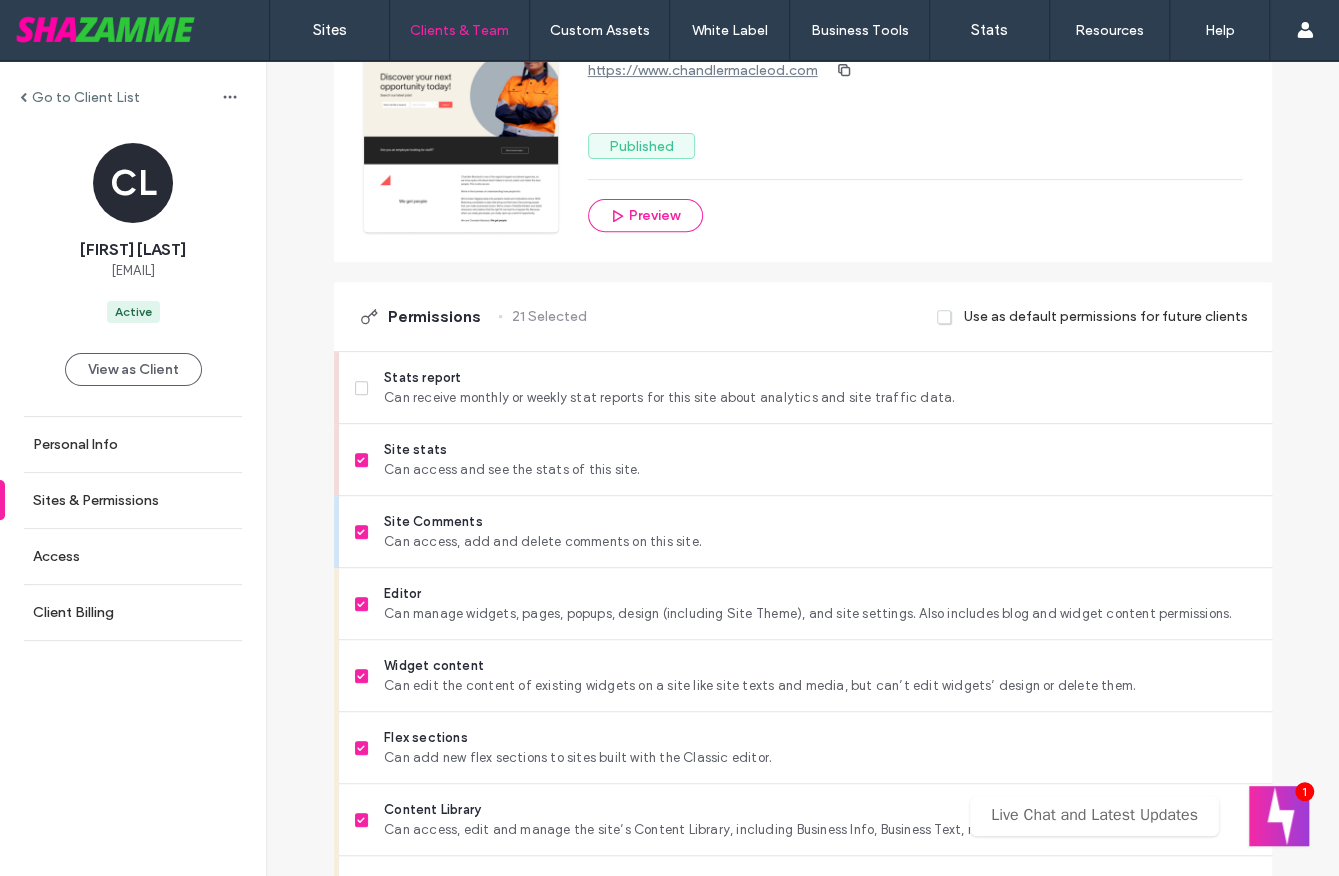 scroll, scrollTop: 311, scrollLeft: 0, axis: vertical 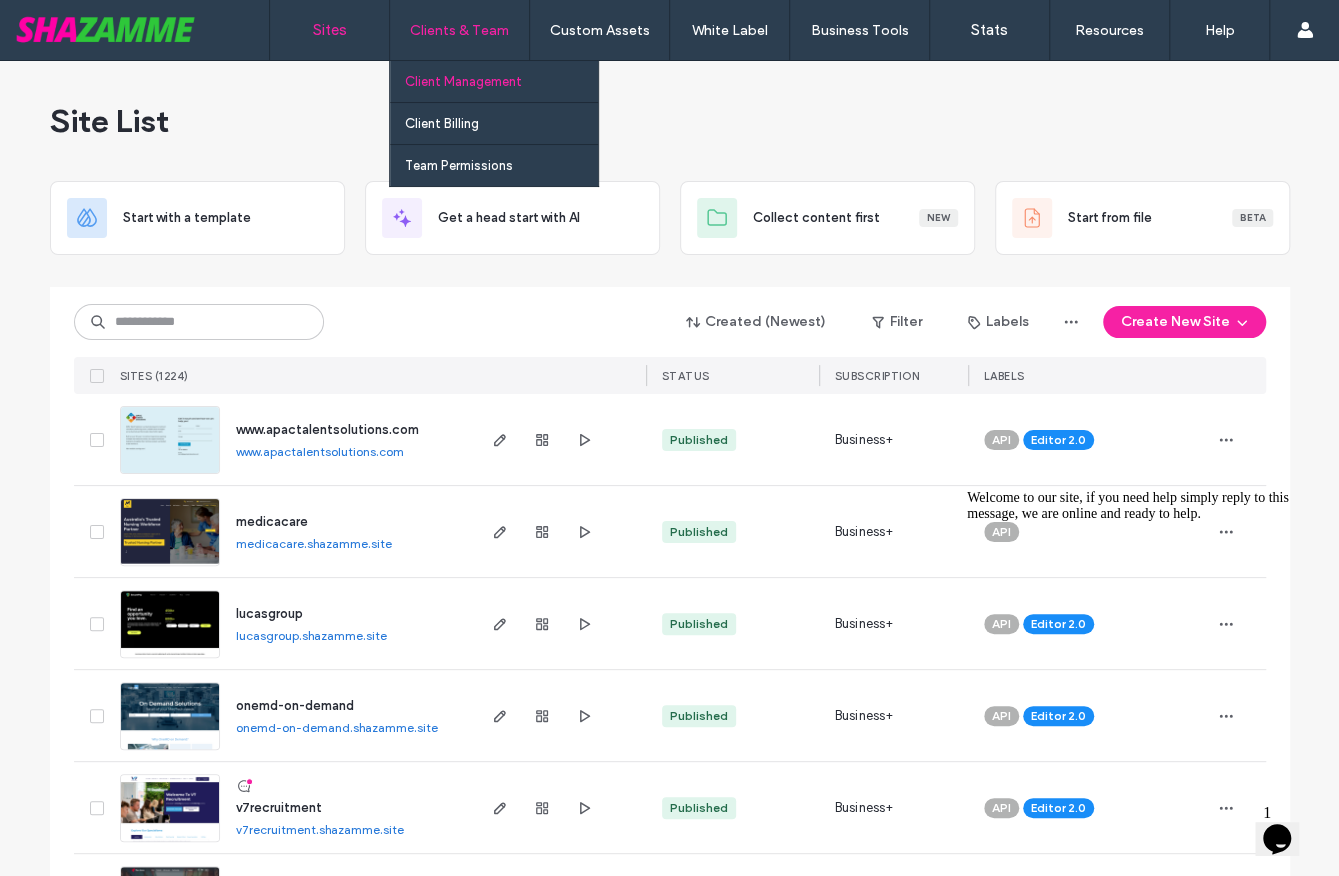 click on "Client Management" at bounding box center [501, 81] 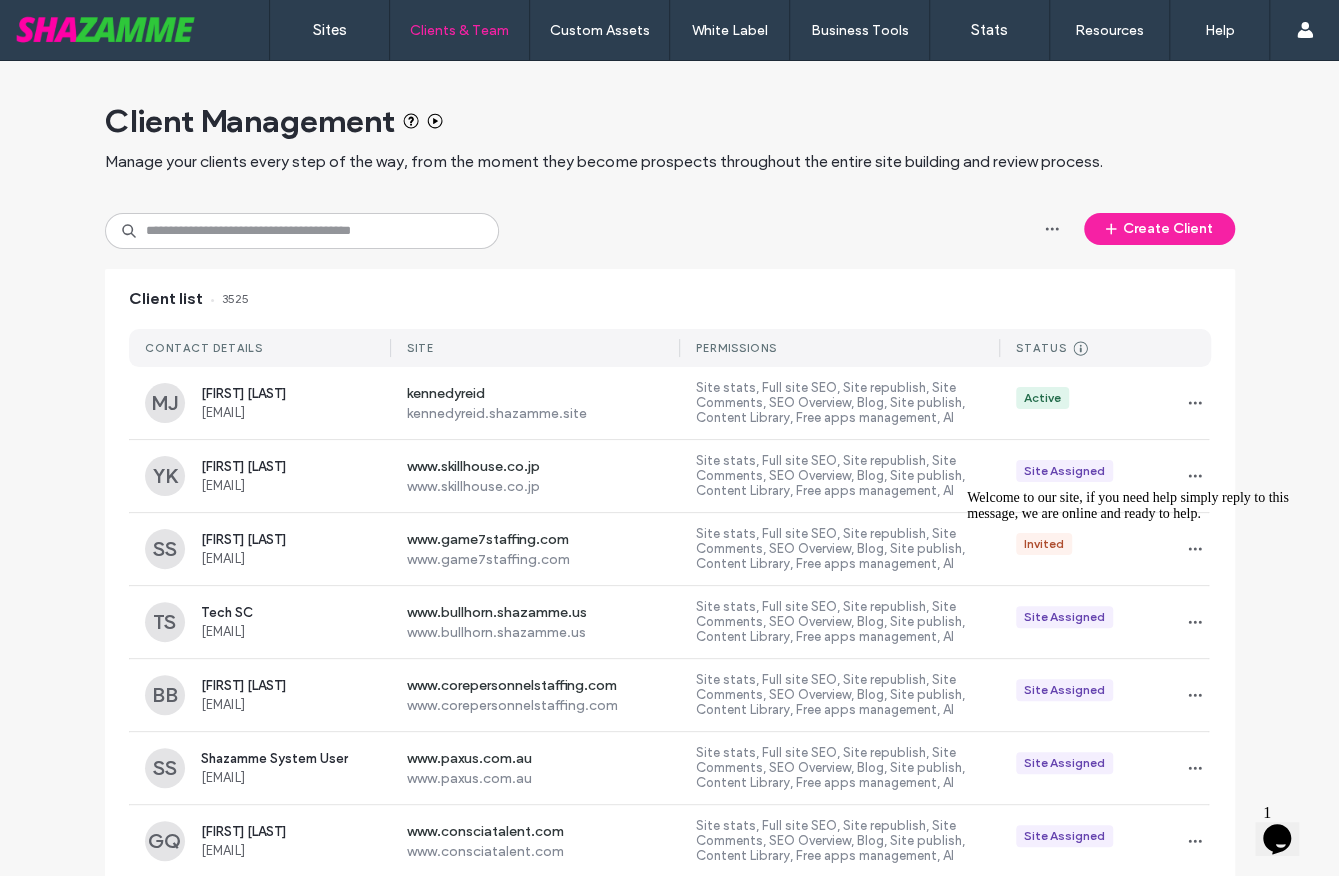 click on "Client Management Manage your clients every step of the way, from the moment they become prospects
throughout the entire site building and review process.  Create Client Client list 3525 CONTACT DETAILS SITE PERMISSIONS STATUS Prospect Client created  Site Assigned A site has been assigned to the client but they don’t have access to it. Invited A set up URL has been generated/sent but the client hasn’t used it.  Active Client has activated their account and logged in to the platform.  Suspended Client can't access the platform  MJ [FIRST] [LAST] [EMAIL] kennedyreid kennedyreid.shazamme.site Site stats, Full site SEO, Site republish, Site Comments, SEO Overview, Blog, Site publish, Content Library, Free apps management, AI Assistant, Connect to Data editing, Dynamic pages & Connect to Data, Editor, Site personalization, Site backup, Custom domain connection, External Content Library data sync, Widget content, Dev Mode Active YK [FIRST] [LAST] [EMAIL] Site Assigned" at bounding box center (670, 989) 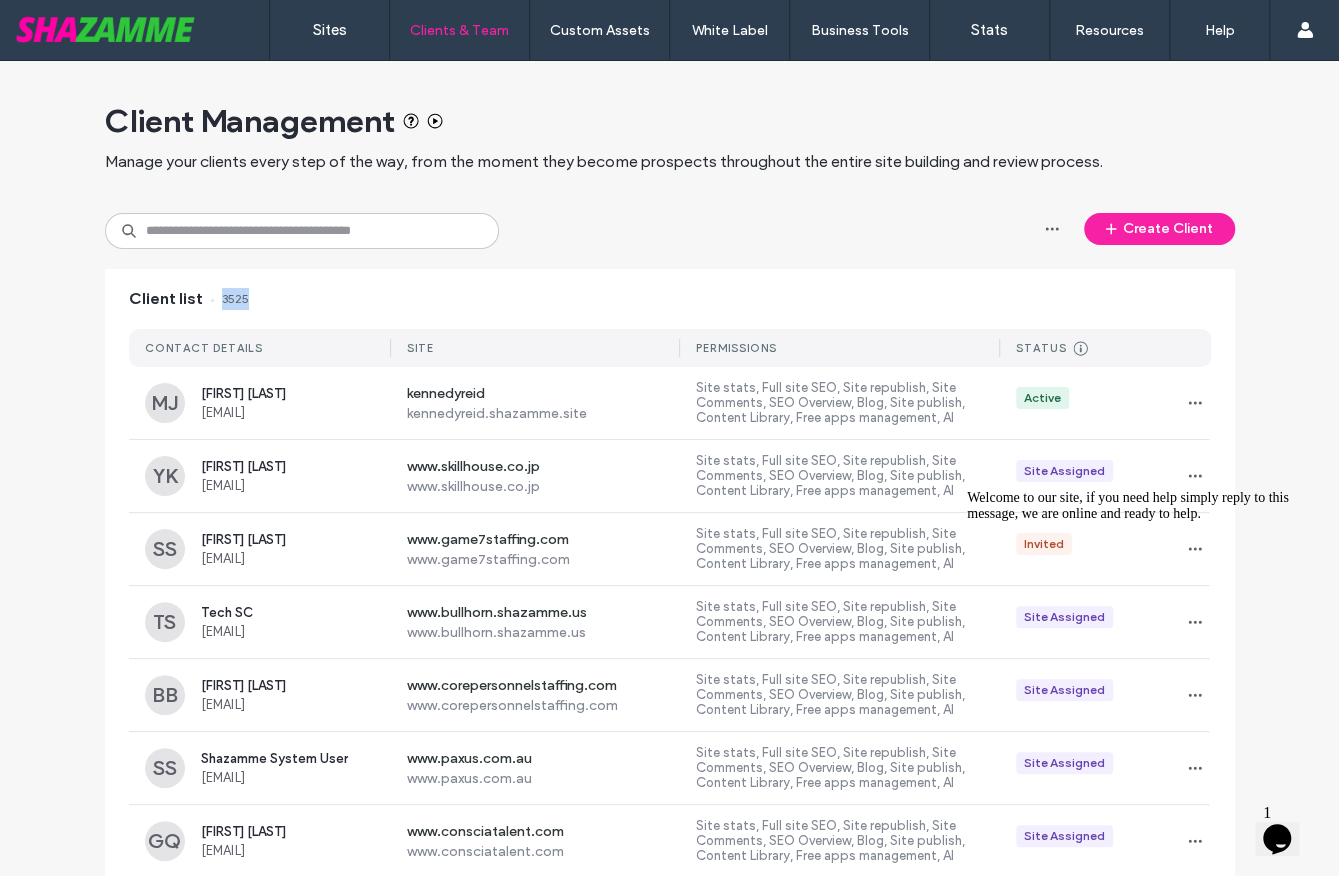 click on "Client Management Manage your clients every step of the way, from the moment they become prospects
throughout the entire site building and review process.  Create Client Client list 3525 CONTACT DETAILS SITE PERMISSIONS STATUS Prospect Client created  Site Assigned A site has been assigned to the client but they don’t have access to it. Invited A set up URL has been generated/sent but the client hasn’t used it.  Active Client has activated their account and logged in to the platform.  Suspended Client can't access the platform  MJ [FIRST] [LAST] [EMAIL] kennedyreid kennedyreid.shazamme.site Site stats, Full site SEO, Site republish, Site Comments, SEO Overview, Blog, Site publish, Content Library, Free apps management, AI Assistant, Connect to Data editing, Dynamic pages & Connect to Data, Editor, Site personalization, Site backup, Custom domain connection, External Content Library data sync, Widget content, Dev Mode Active YK [FIRST] [LAST] [EMAIL] Site Assigned" at bounding box center (670, 989) 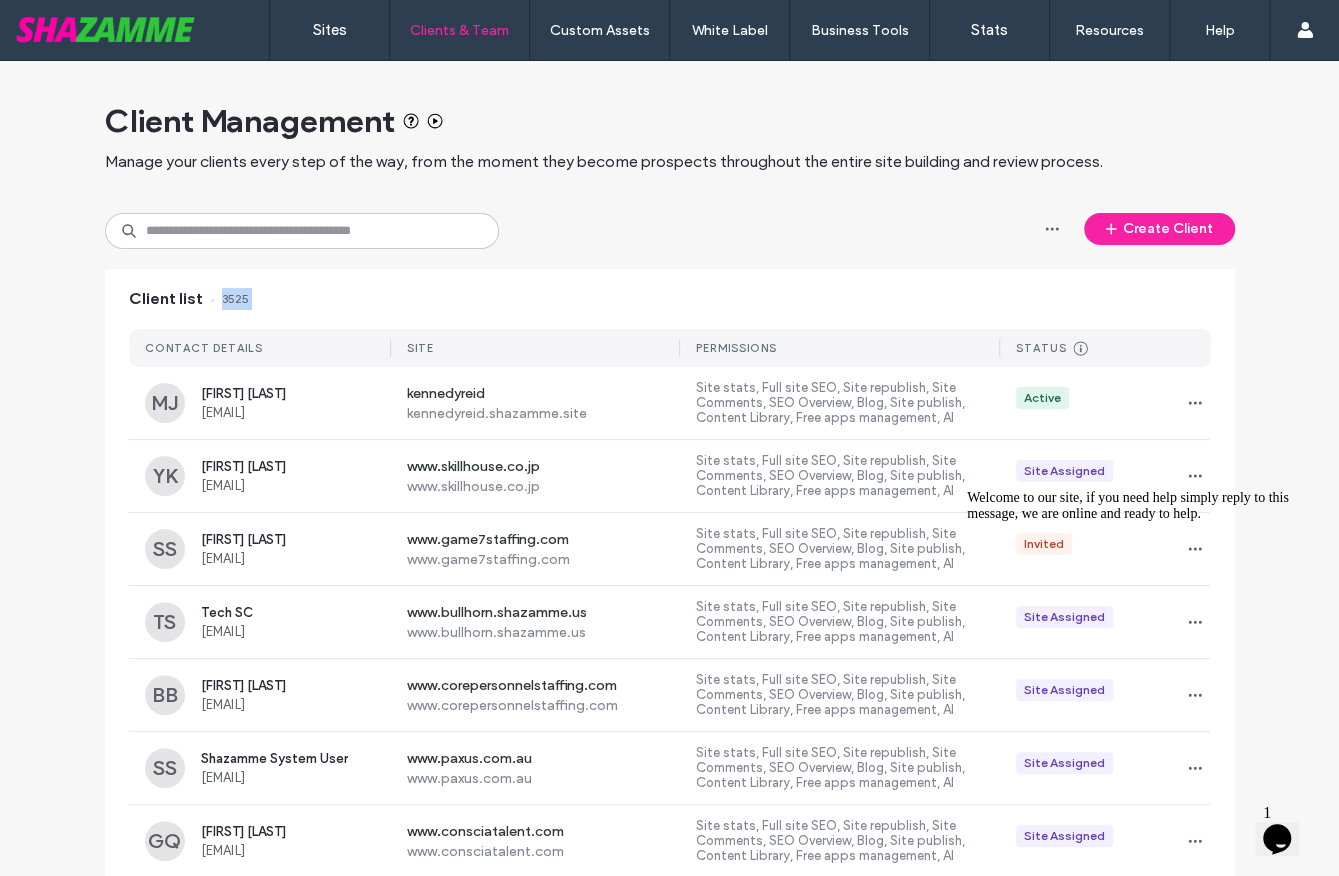 click on "Client Management Manage your clients every step of the way, from the moment they become prospects
throughout the entire site building and review process.  Create Client Client list 3525 CONTACT DETAILS SITE PERMISSIONS STATUS Prospect Client created  Site Assigned A site has been assigned to the client but they don’t have access to it. Invited A set up URL has been generated/sent but the client hasn’t used it.  Active Client has activated their account and logged in to the platform.  Suspended Client can't access the platform  MJ [FIRST] [LAST] [EMAIL] kennedyreid kennedyreid.shazamme.site Site stats, Full site SEO, Site republish, Site Comments, SEO Overview, Blog, Site publish, Content Library, Free apps management, AI Assistant, Connect to Data editing, Dynamic pages & Connect to Data, Editor, Site personalization, Site backup, Custom domain connection, External Content Library data sync, Widget content, Dev Mode Active YK [FIRST] [LAST] [EMAIL] Site Assigned" at bounding box center (670, 989) 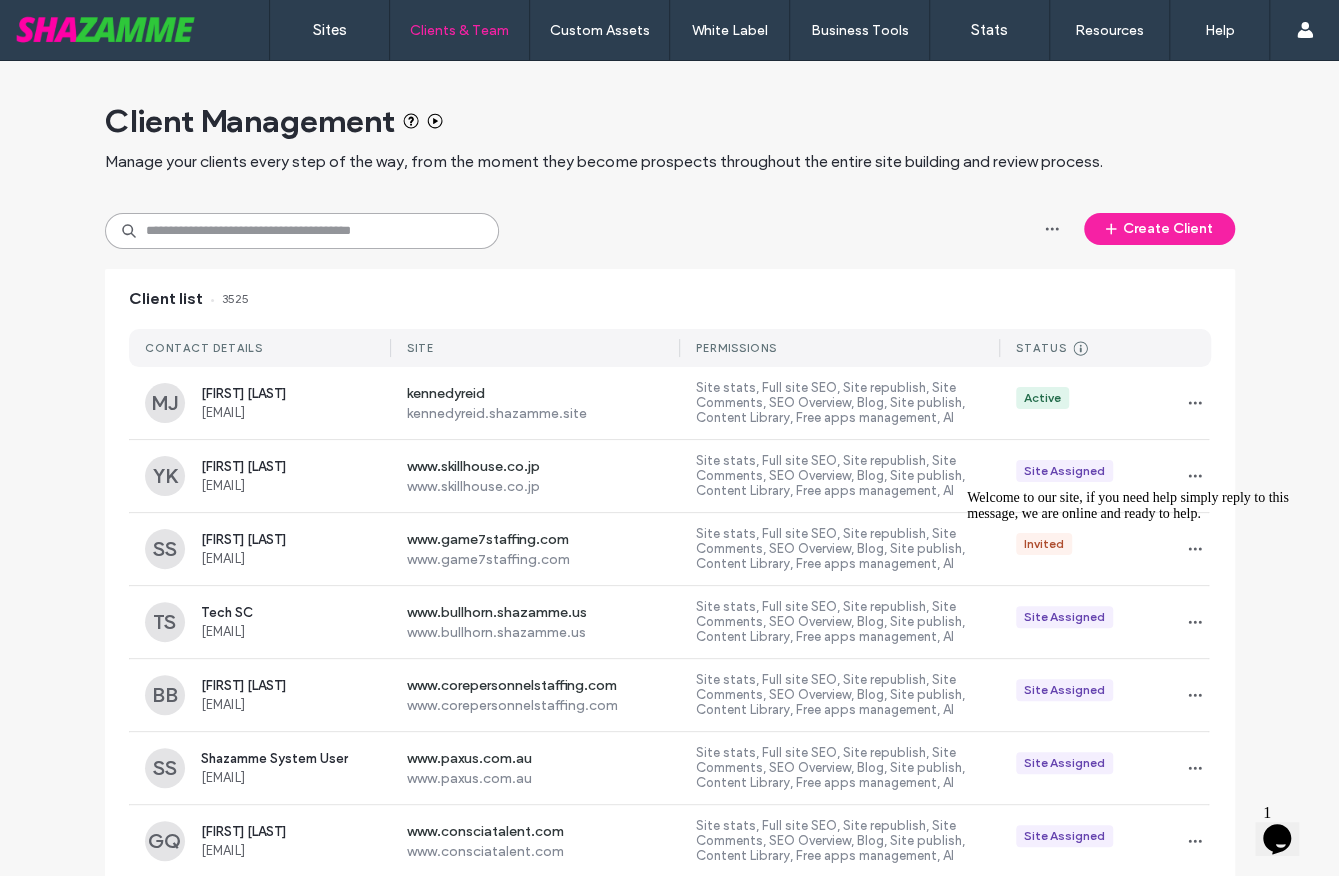 click at bounding box center [302, 231] 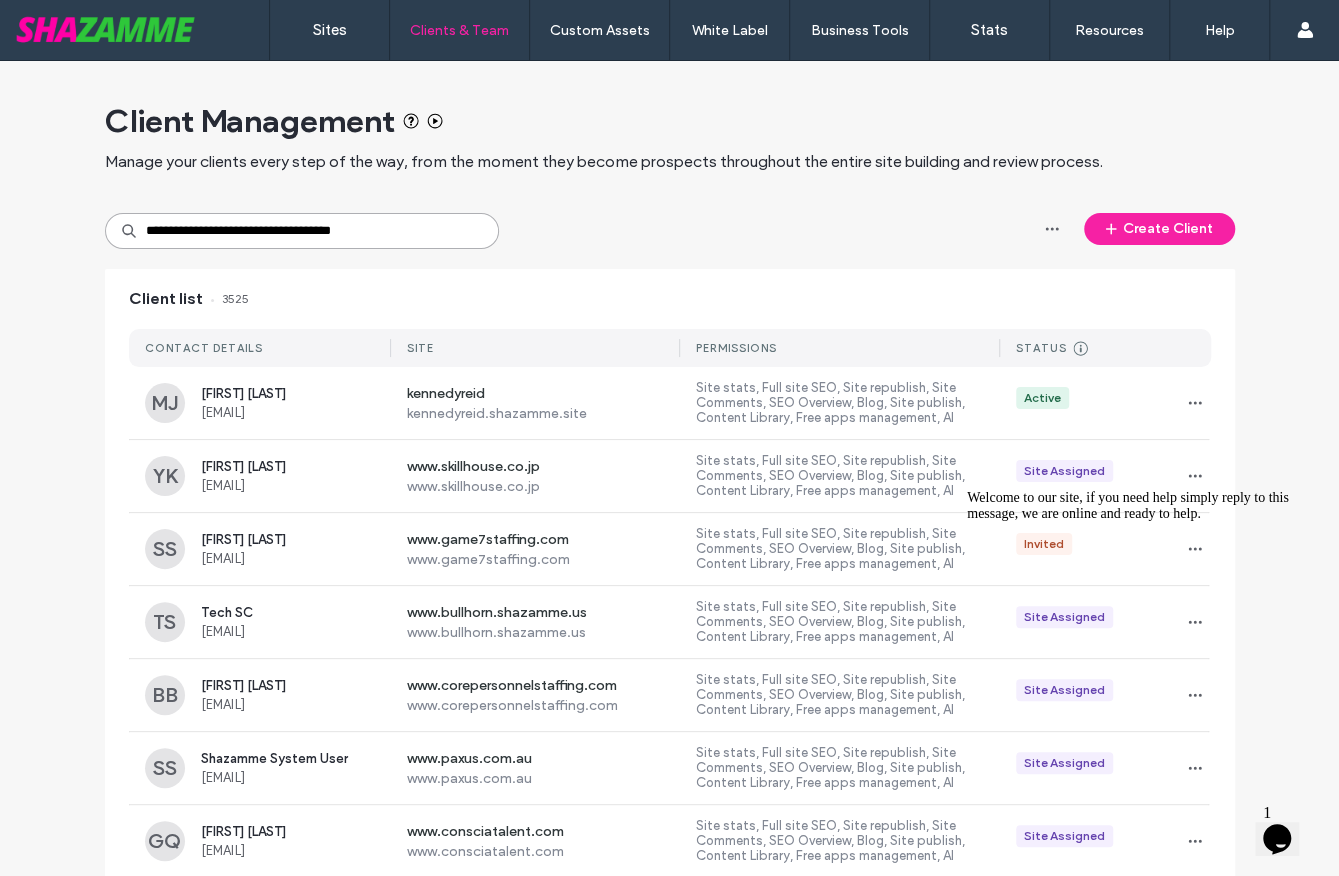 type on "**********" 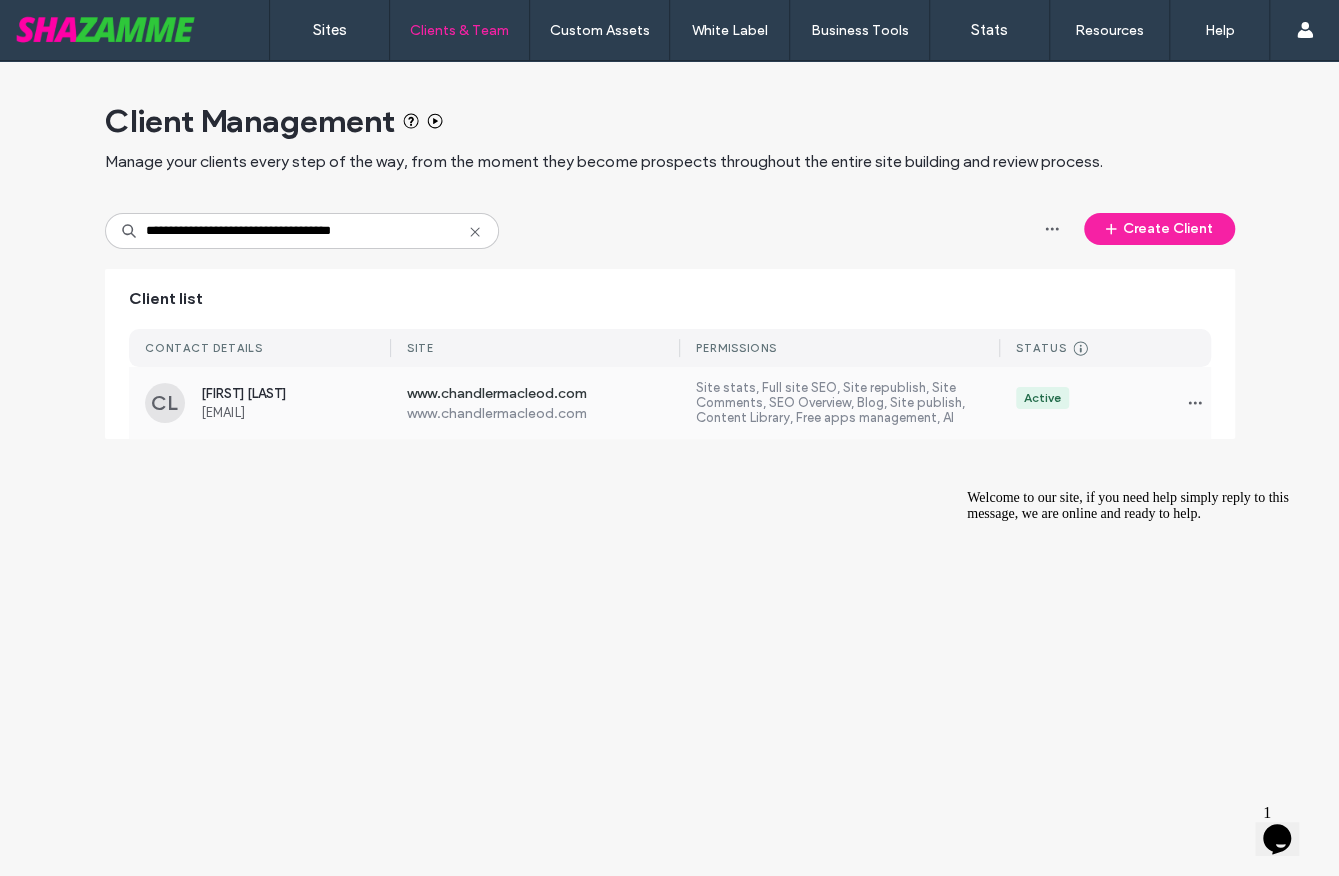 click on "www.chandlermacleod.com www.chandlermacleod.com Site stats, Full site SEO, Site republish, Site Comments, SEO Overview, Blog, Site publish, Content Library, Free apps management, AI Assistant, Connect to Data editing, Dynamic pages & Connect to Data, Editor, Site personalization, Site backup, Site apps, Custom domain connection, Flex sections, External Content Library data sync, Widget content, Dev Mode Active" at bounding box center [801, 403] 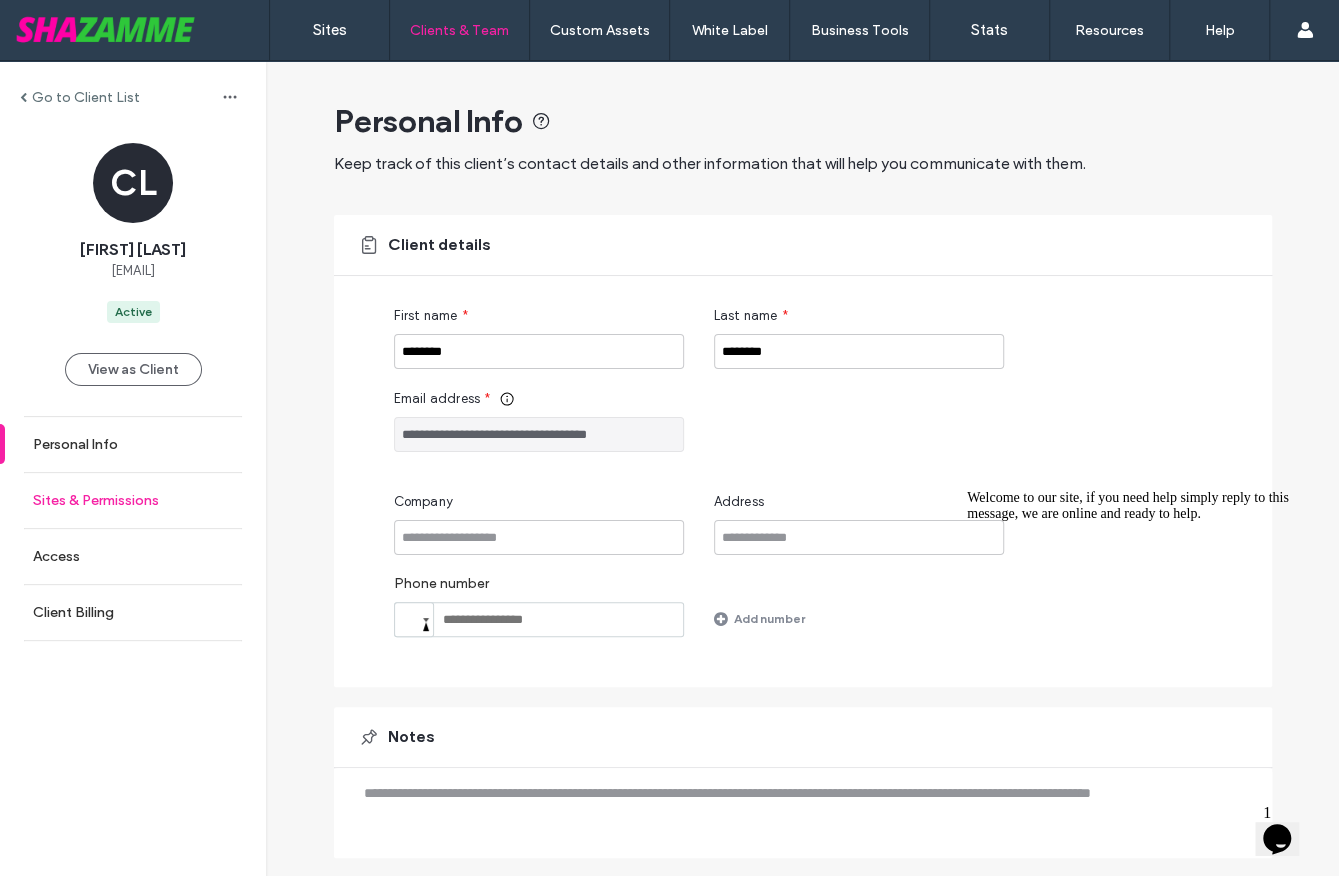 click on "Sites & Permissions" at bounding box center (133, 500) 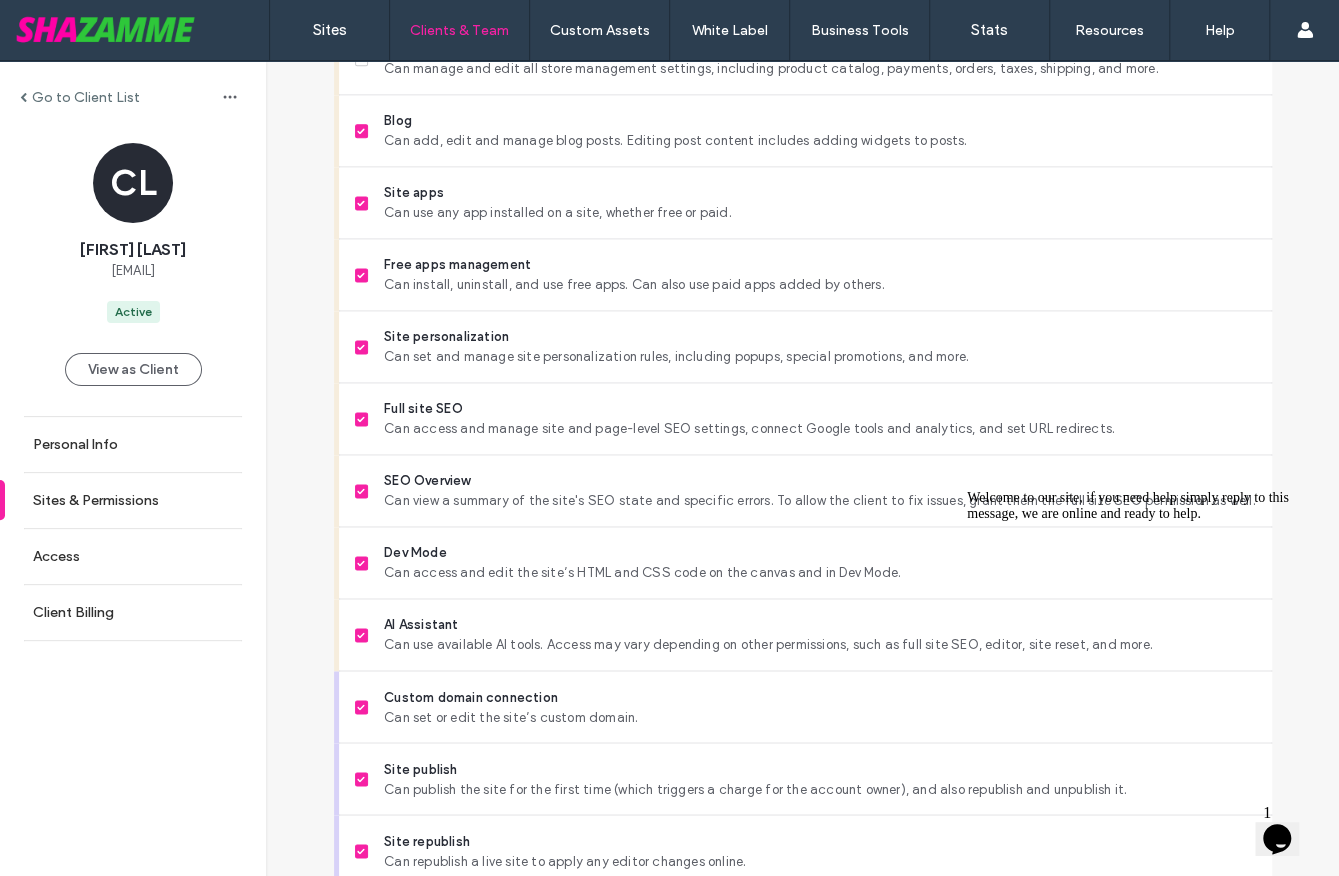 scroll, scrollTop: 1625, scrollLeft: 0, axis: vertical 